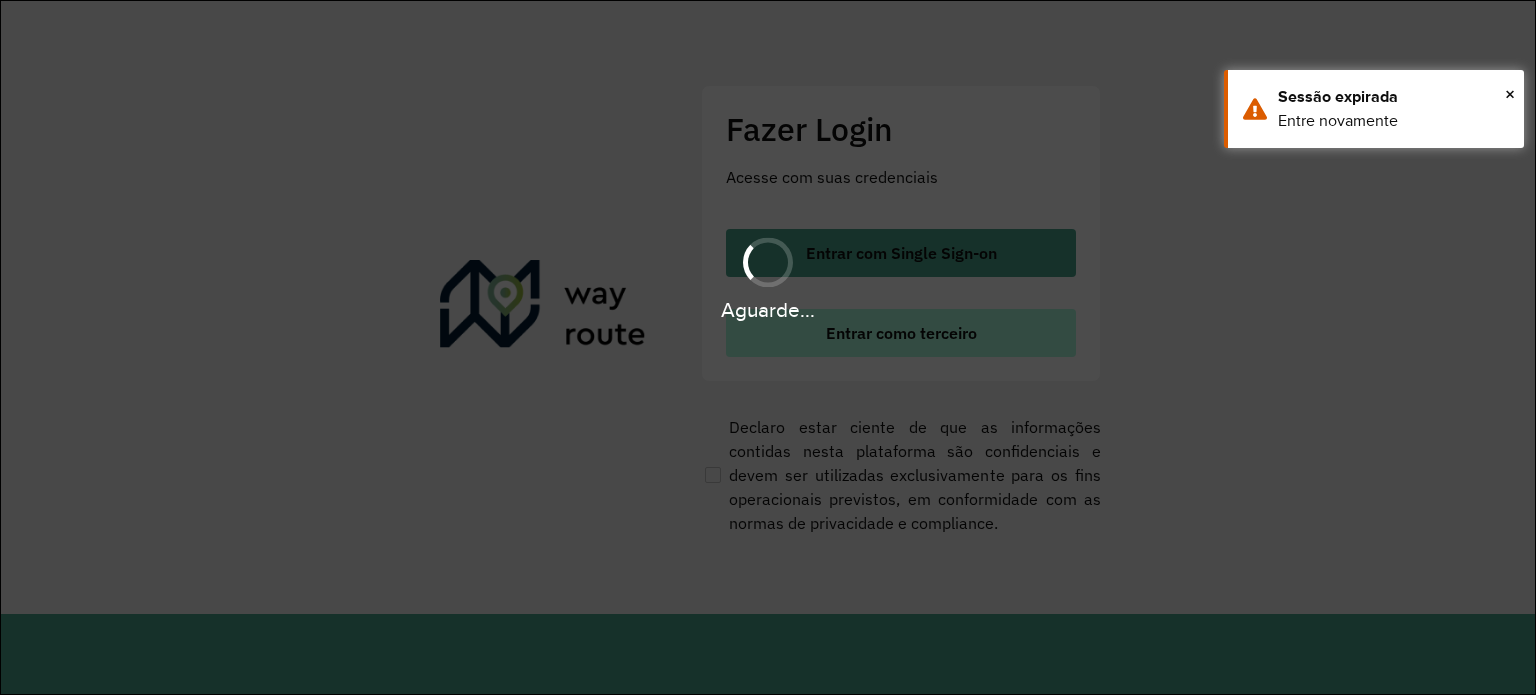 scroll, scrollTop: 0, scrollLeft: 0, axis: both 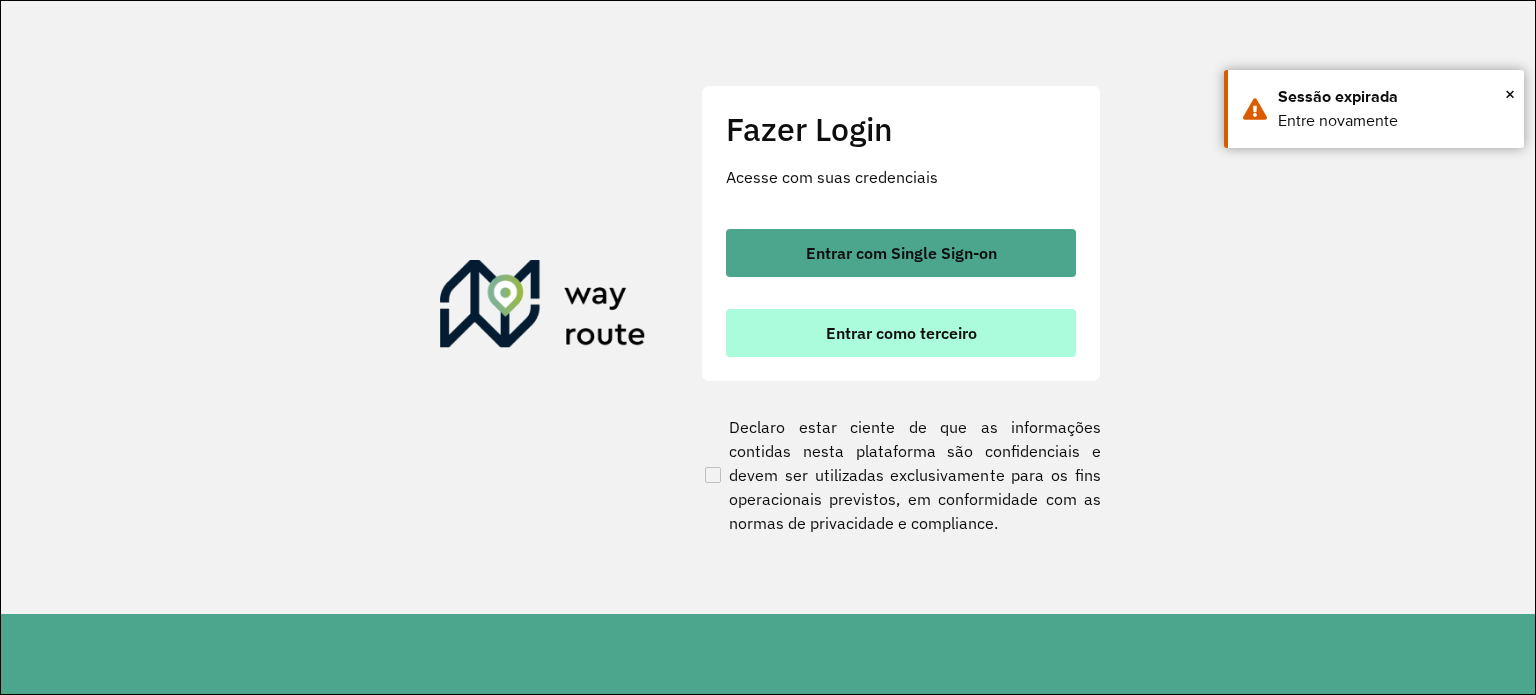 click on "Entrar como terceiro" at bounding box center (901, 333) 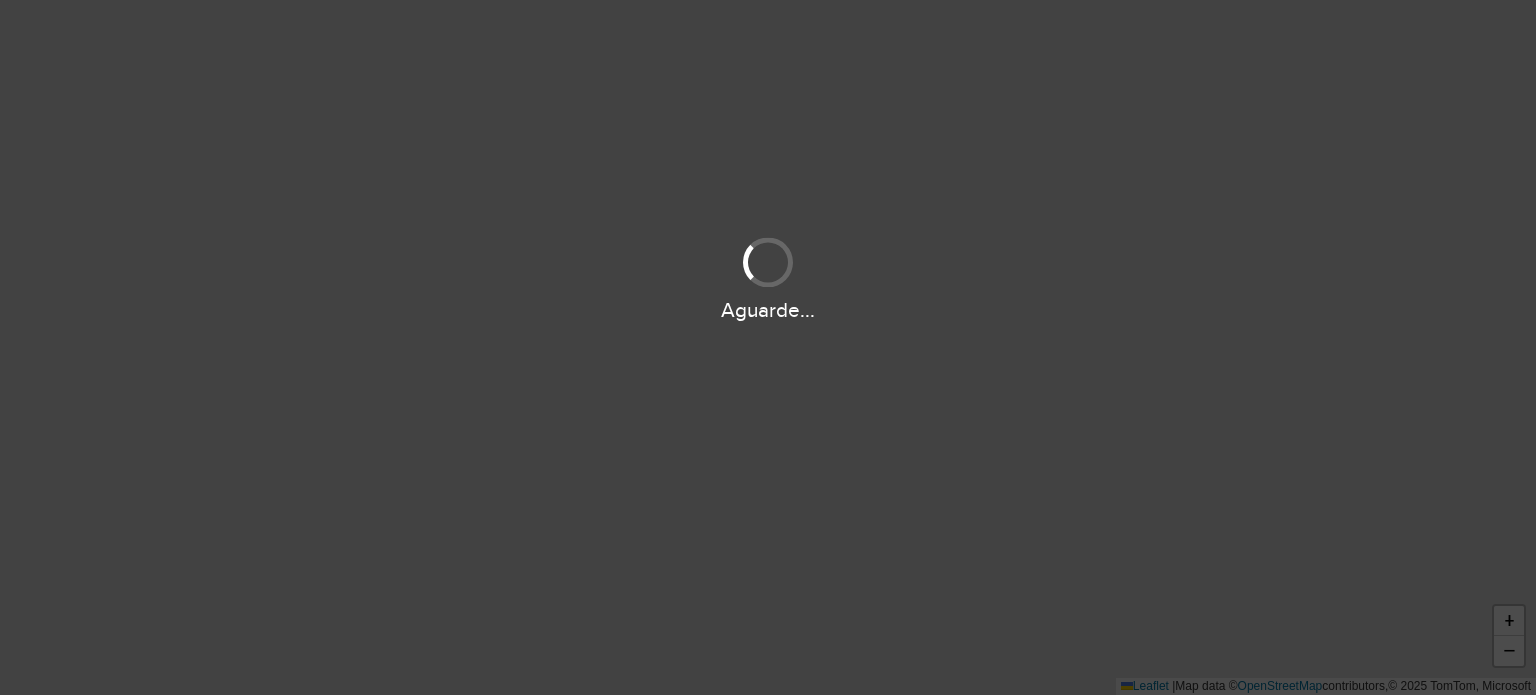 scroll, scrollTop: 0, scrollLeft: 0, axis: both 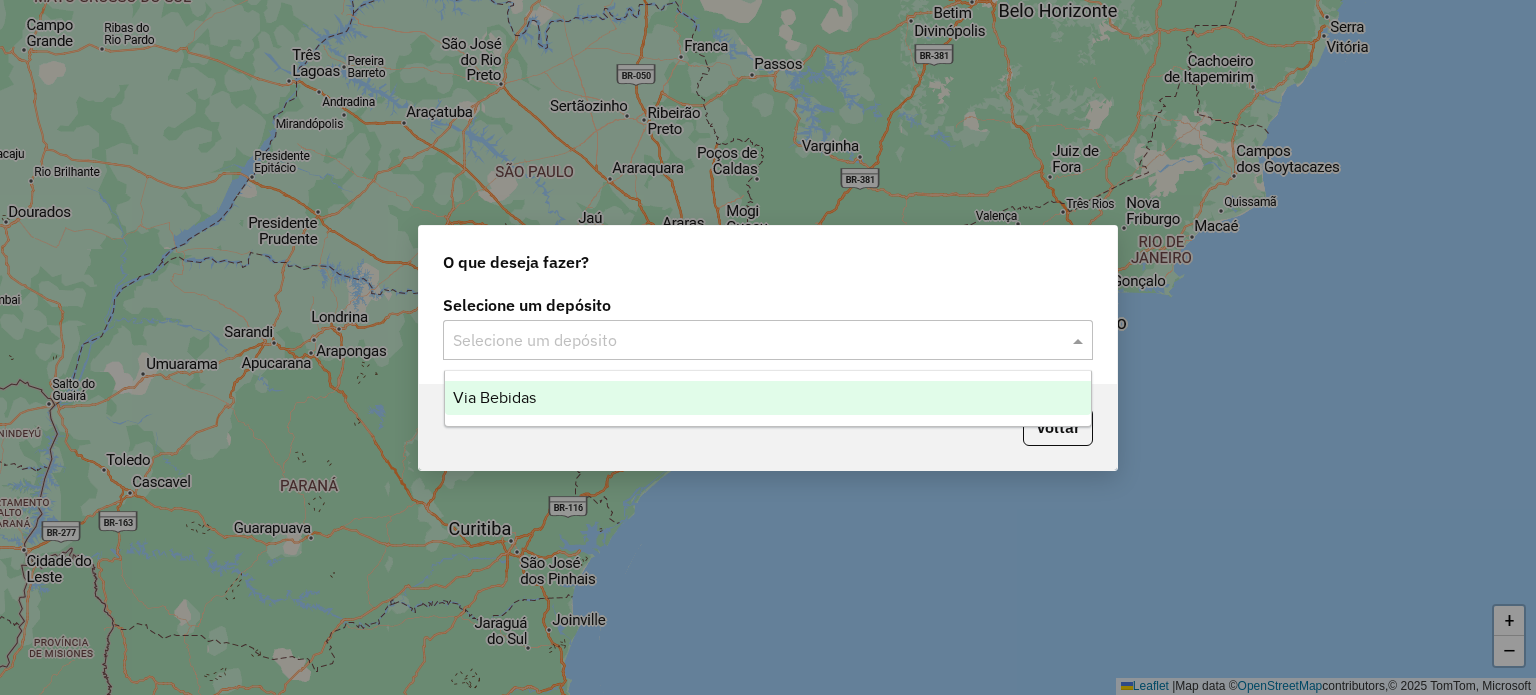 click 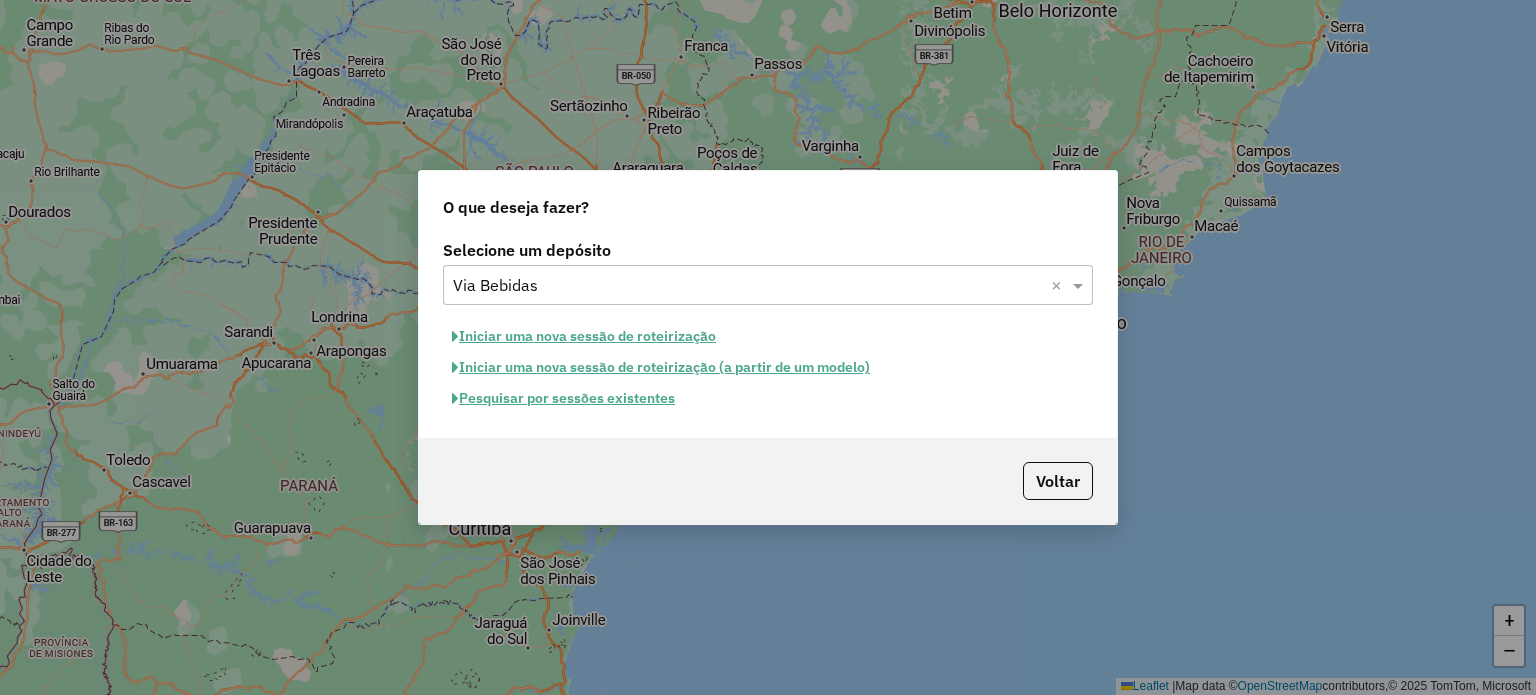click on "Pesquisar por sessões existentes" 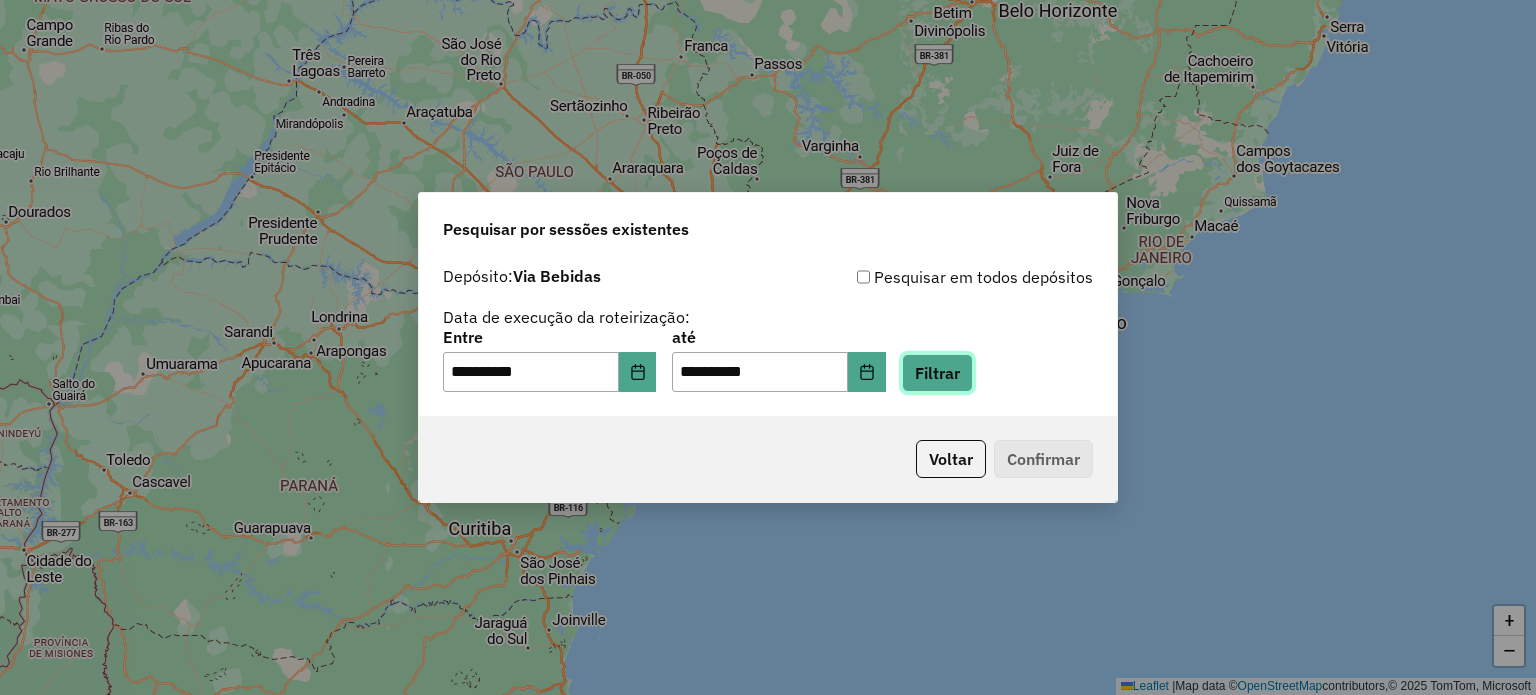 drag, startPoint x: 968, startPoint y: 381, endPoint x: 956, endPoint y: 375, distance: 13.416408 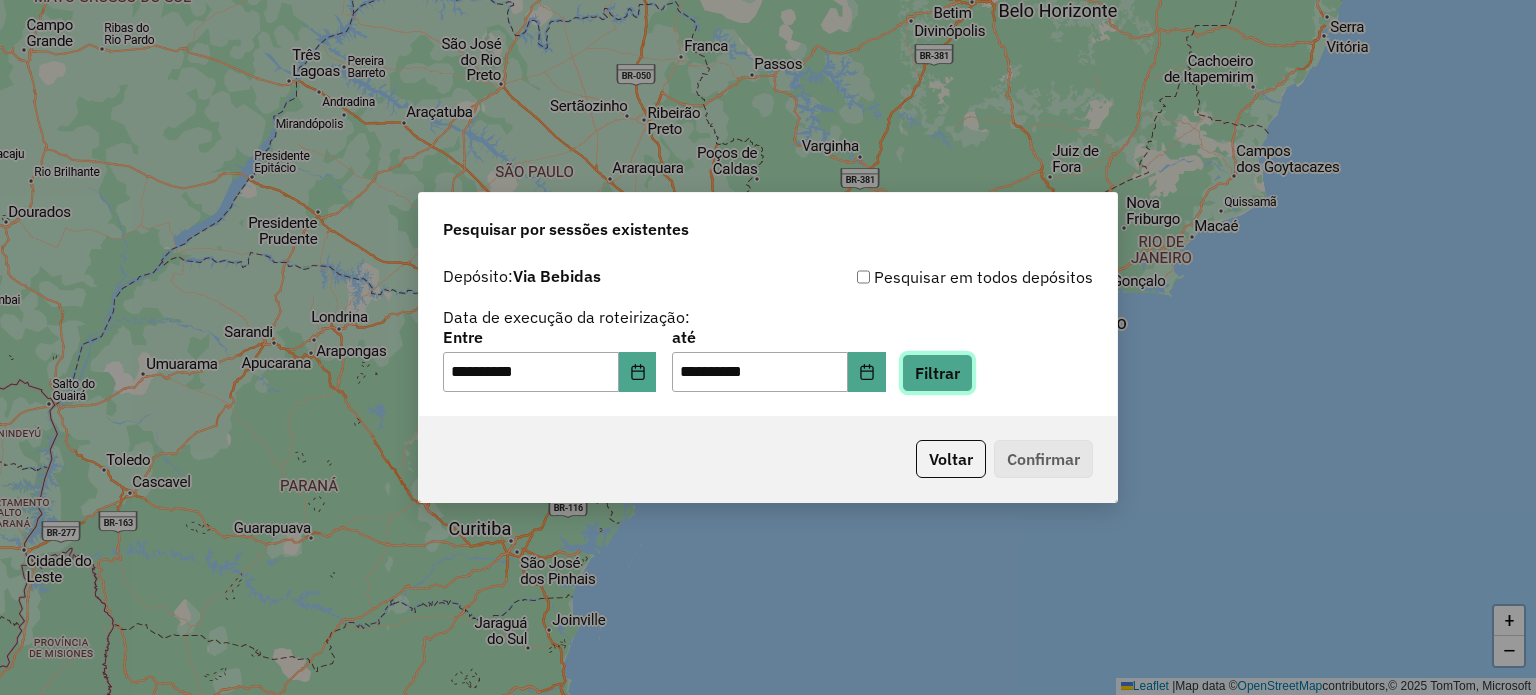 click on "Filtrar" 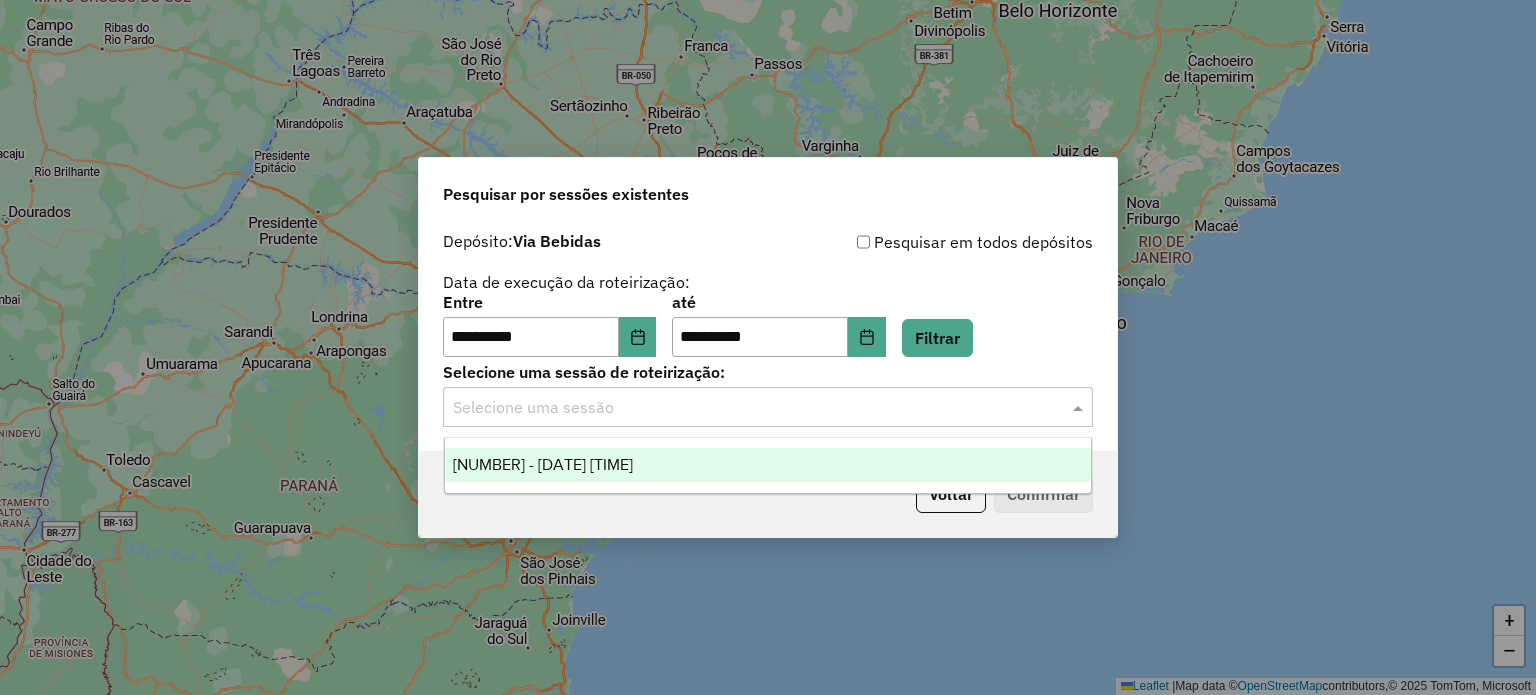 click 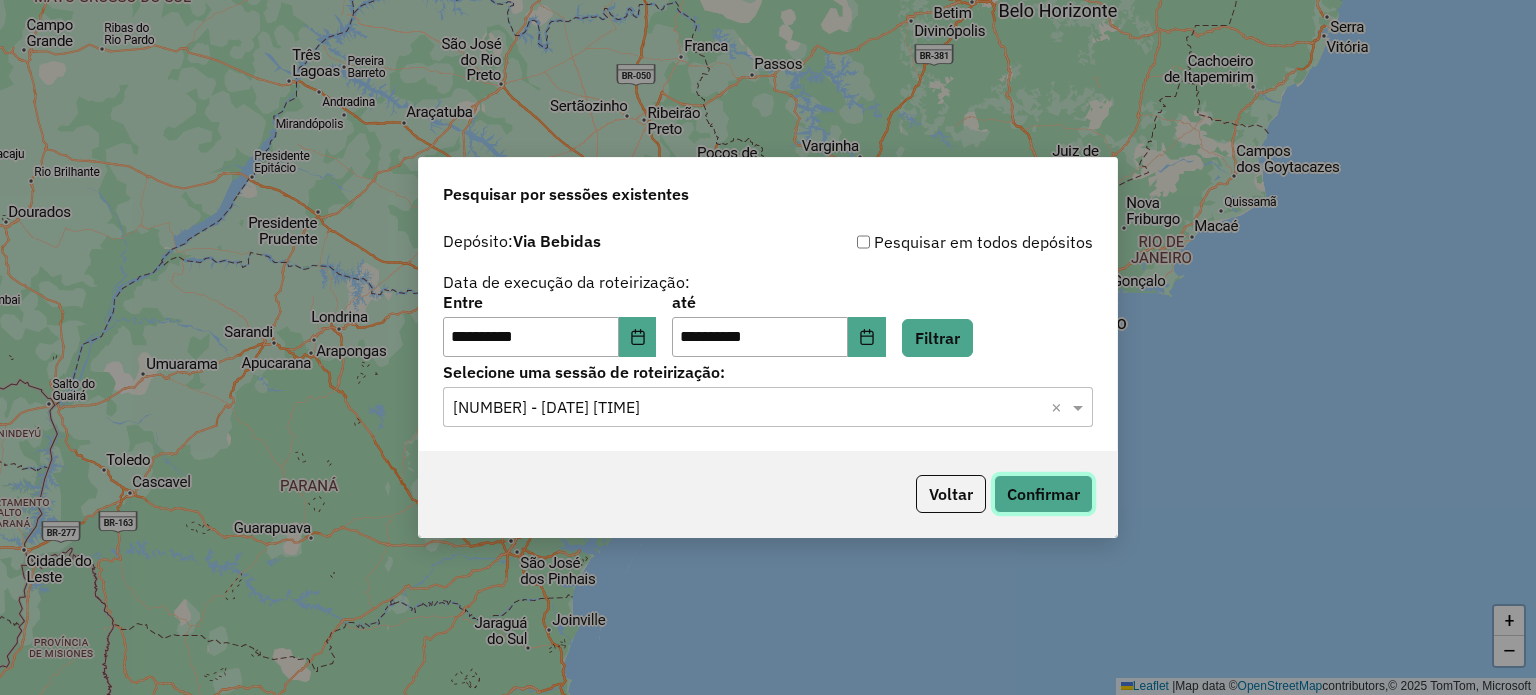 click on "Confirmar" 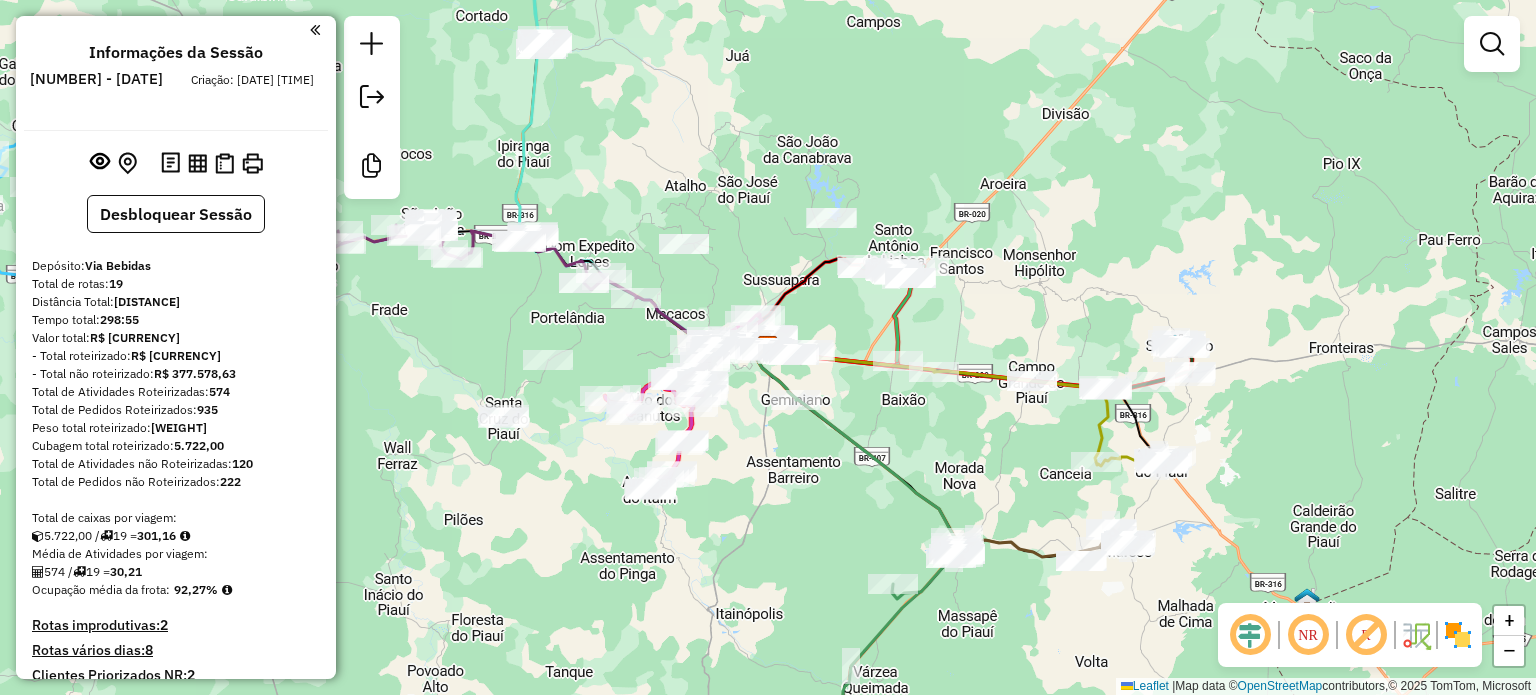 scroll, scrollTop: 0, scrollLeft: 0, axis: both 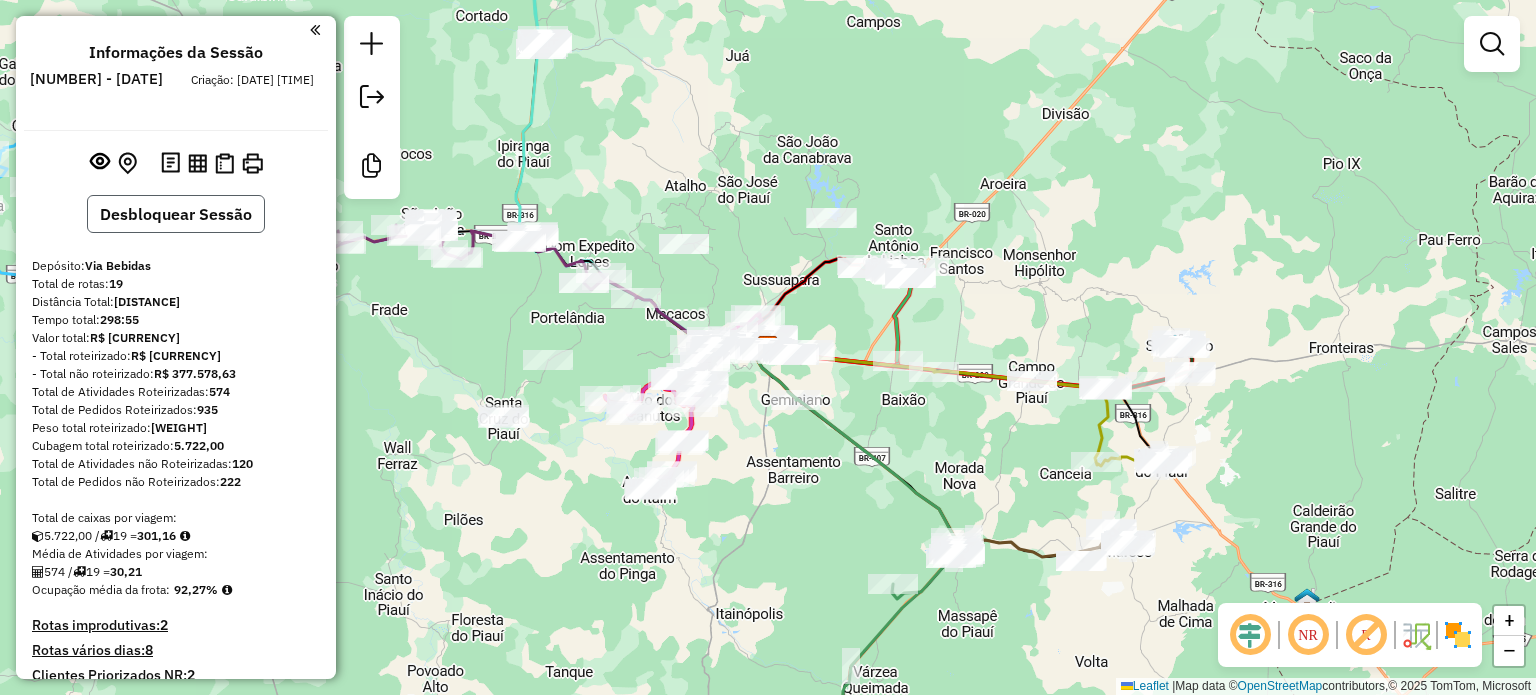 click on "Desbloquear Sessão" at bounding box center (176, 214) 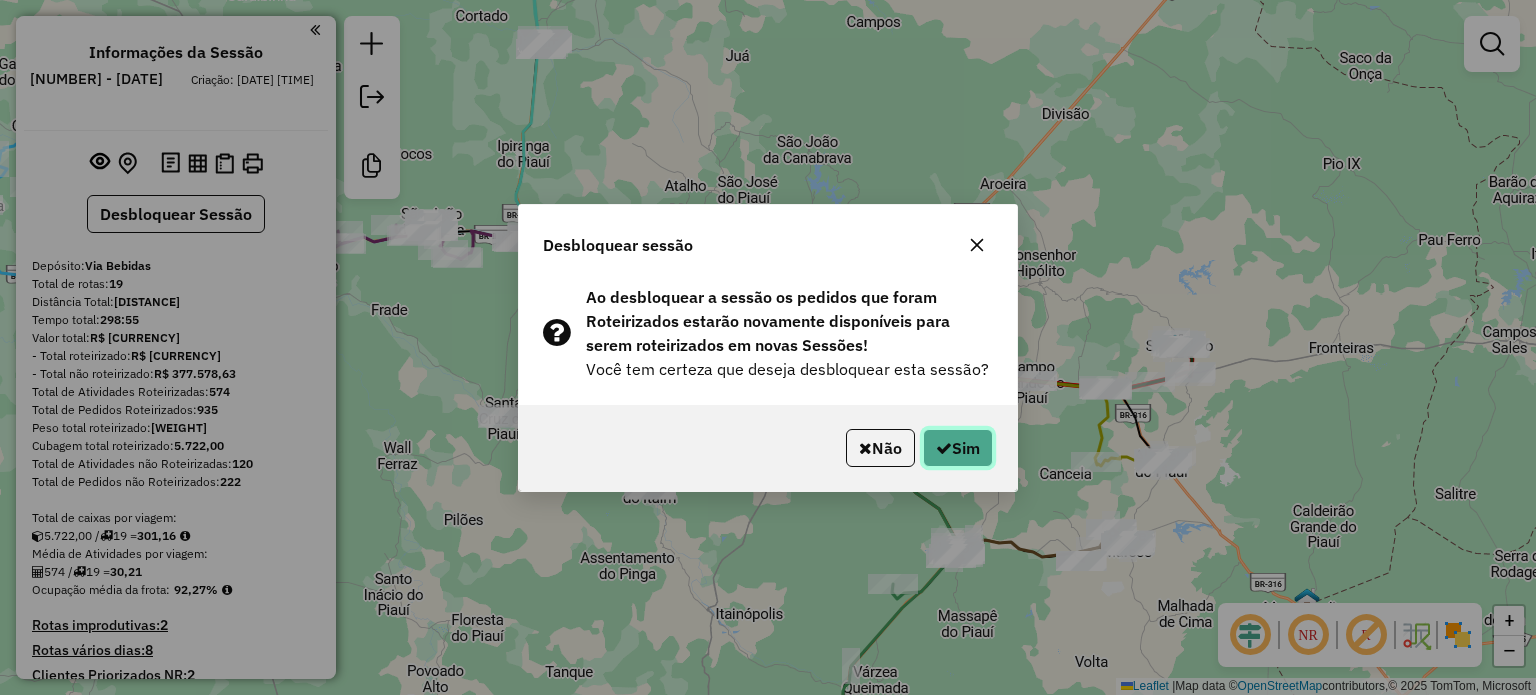 click 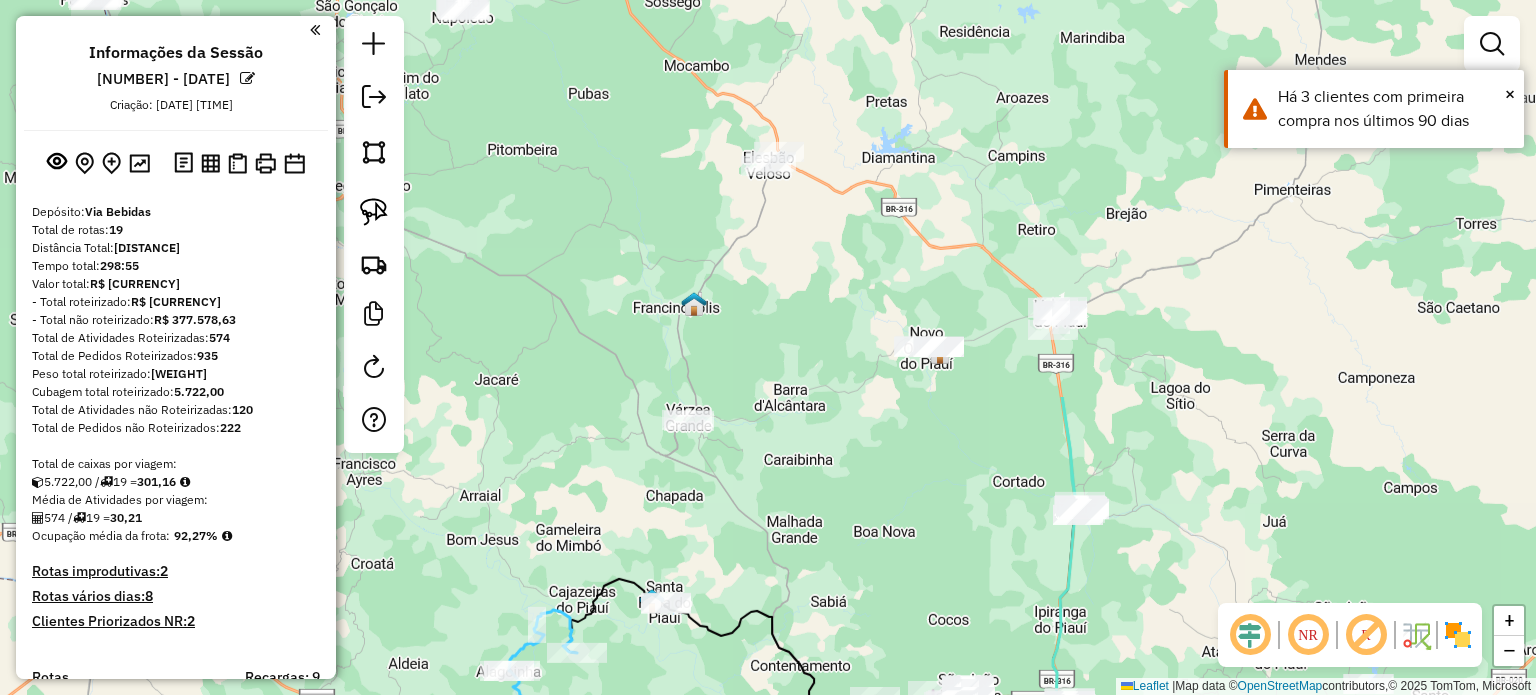 drag, startPoint x: 687, startPoint y: 137, endPoint x: 1224, endPoint y: 603, distance: 711.0028 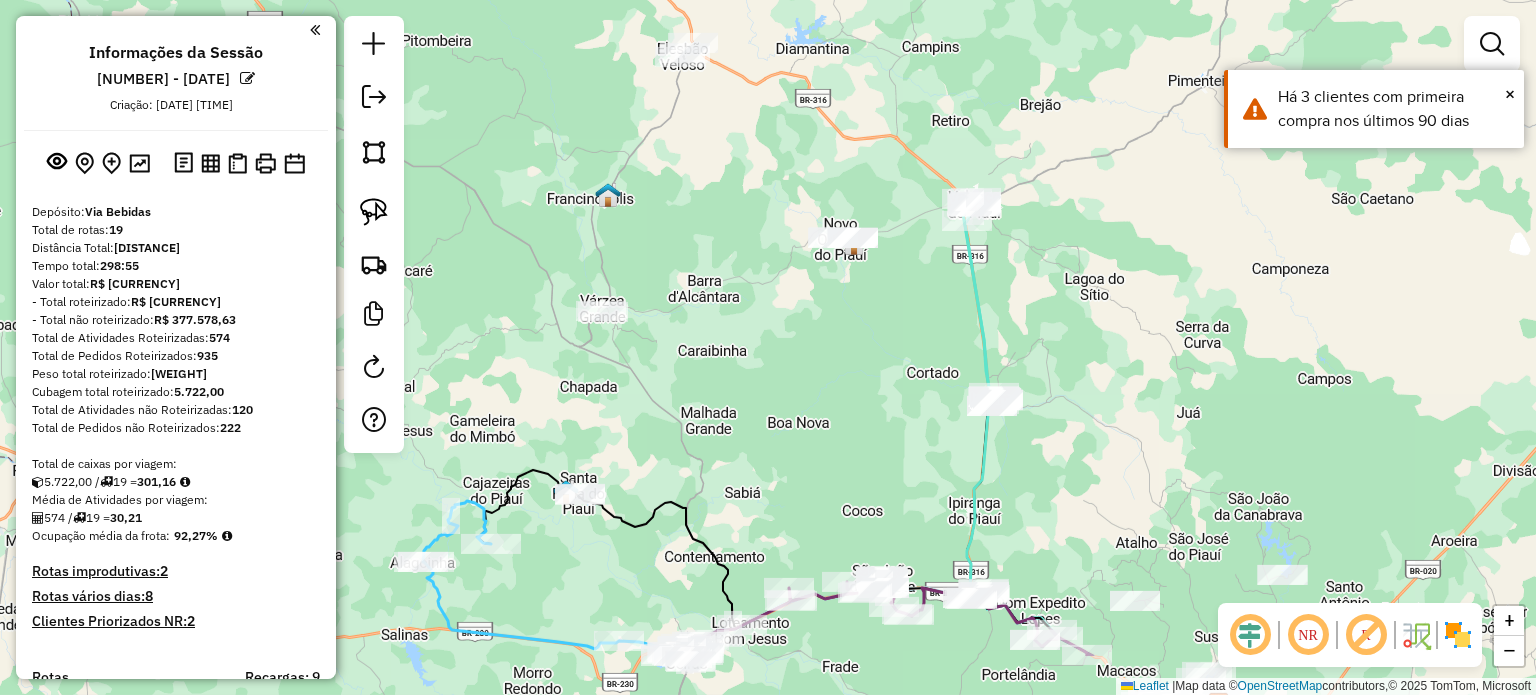 drag, startPoint x: 854, startPoint y: 487, endPoint x: 749, endPoint y: 351, distance: 171.81676 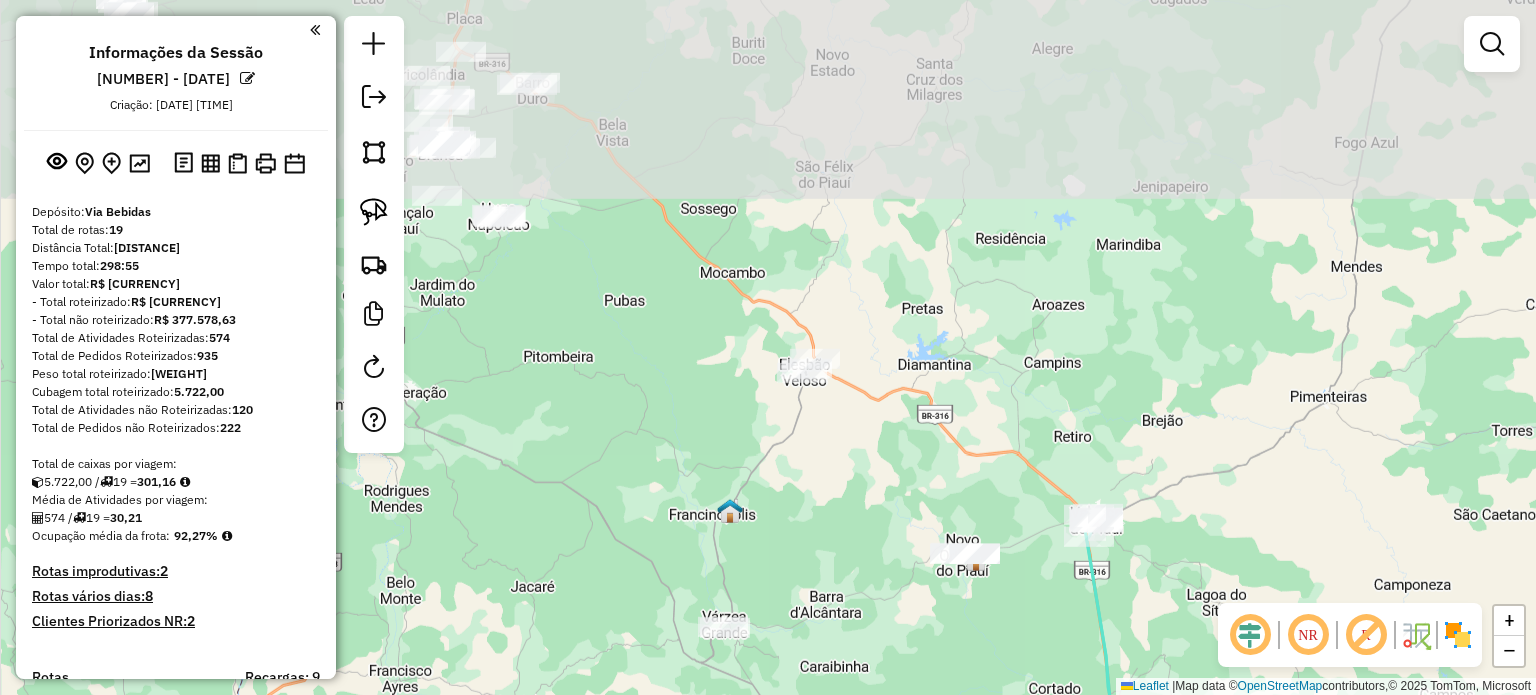 drag, startPoint x: 894, startPoint y: 372, endPoint x: 992, endPoint y: 622, distance: 268.52188 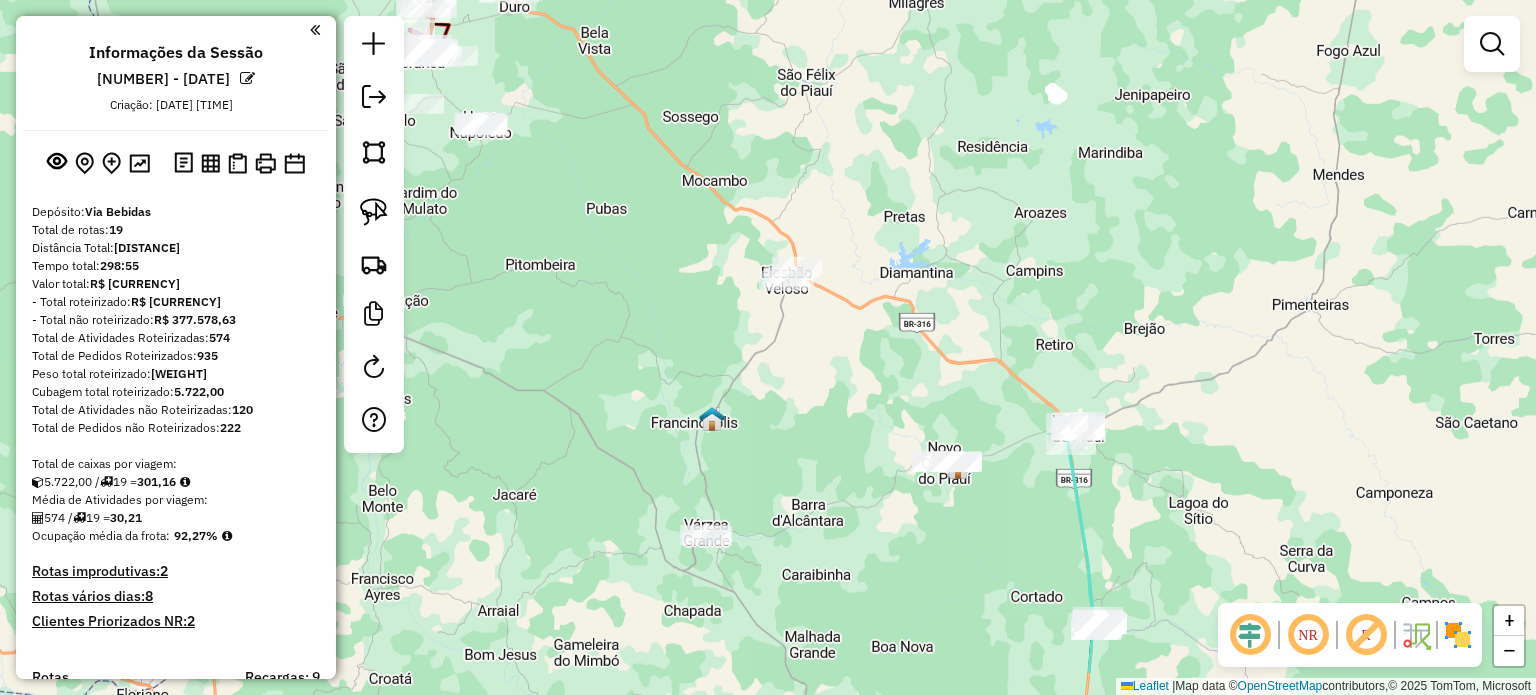drag, startPoint x: 706, startPoint y: 455, endPoint x: 653, endPoint y: 321, distance: 144.10066 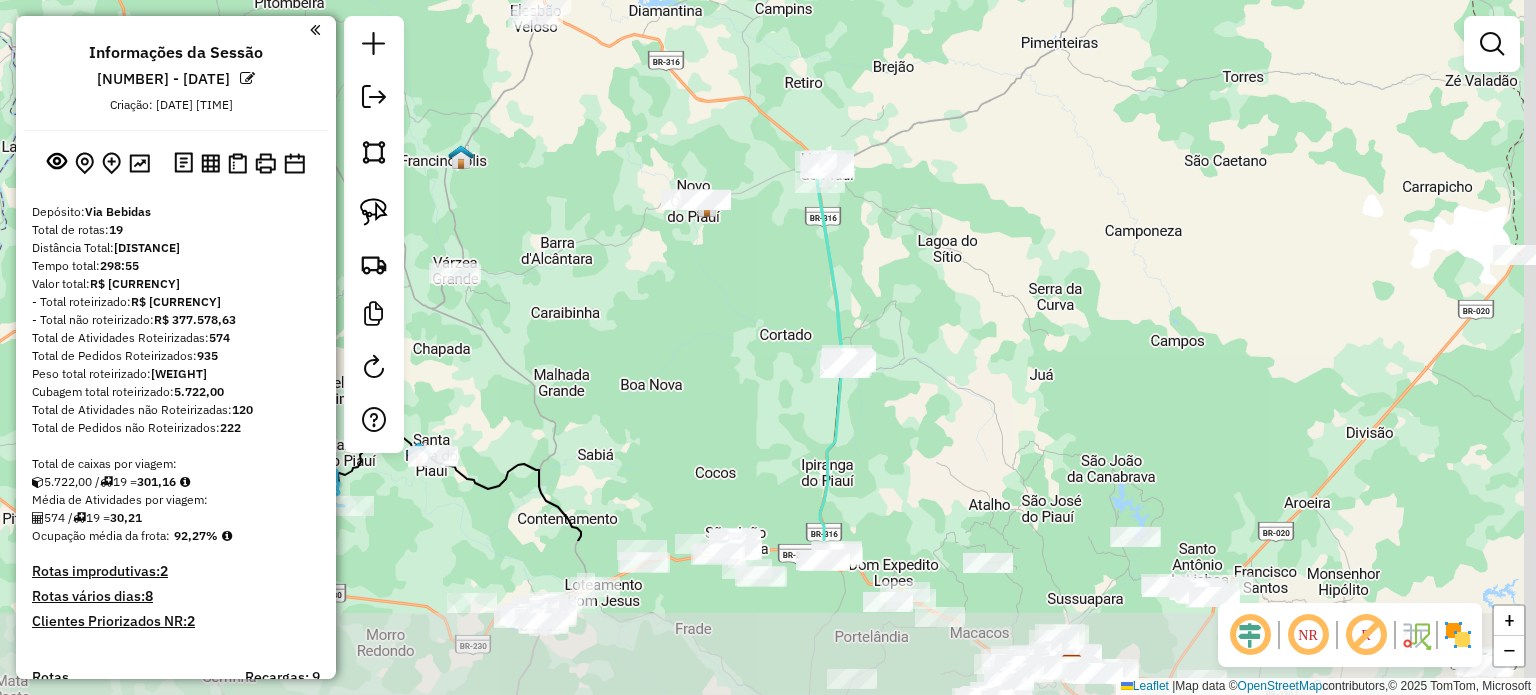 drag, startPoint x: 1036, startPoint y: 537, endPoint x: 788, endPoint y: 287, distance: 352.14203 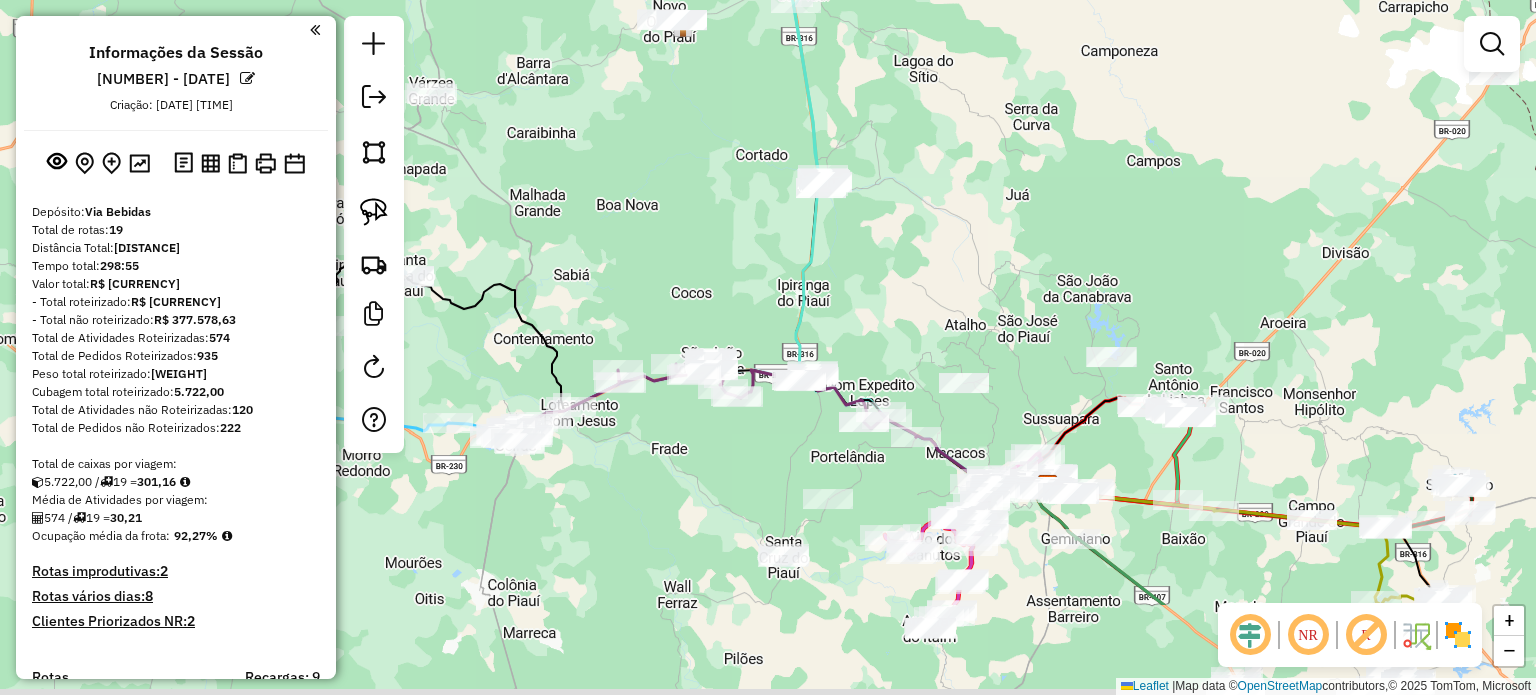 drag, startPoint x: 921, startPoint y: 327, endPoint x: 887, endPoint y: 236, distance: 97.144226 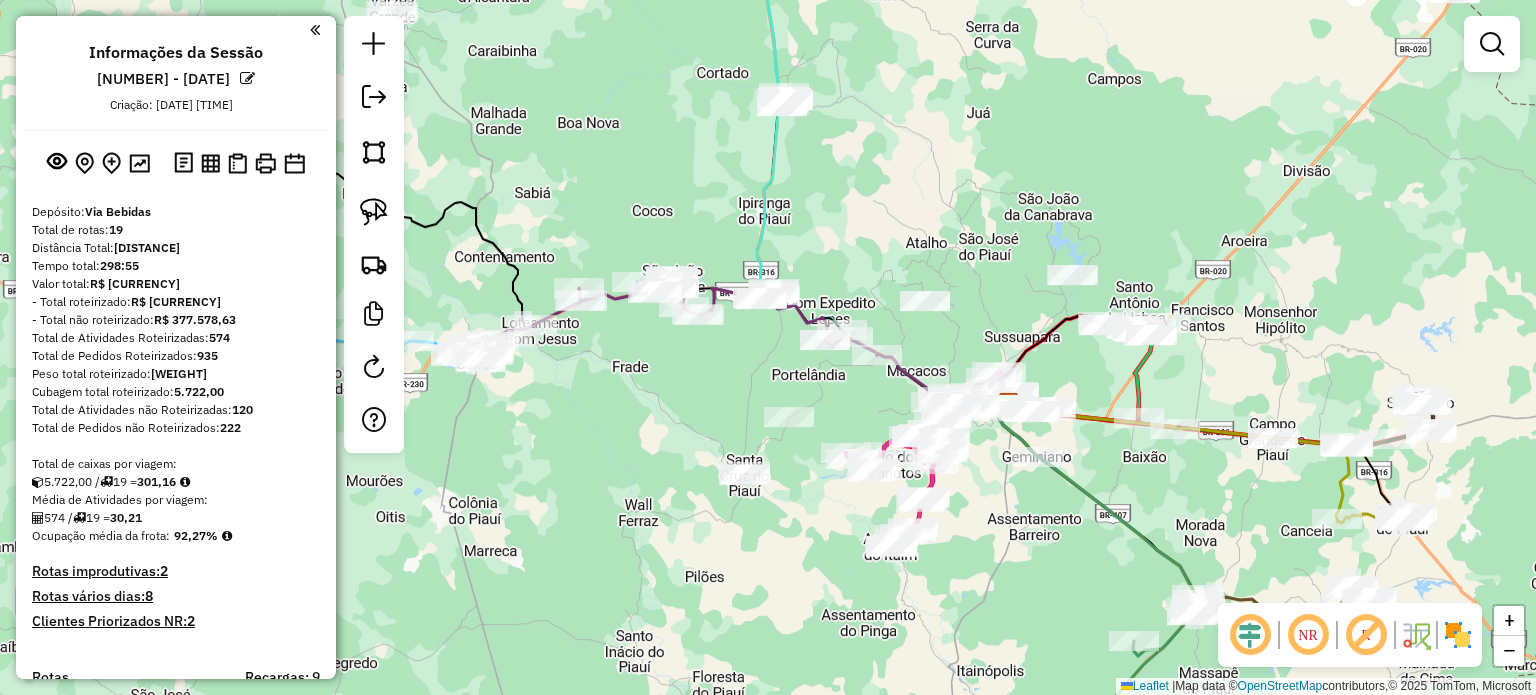 click on "Janela de atendimento Grade de atendimento Capacidade Transportadoras Veículos Cliente Pedidos  Rotas Selecione os dias de semana para filtrar as janelas de atendimento  Seg   Ter   Qua   Qui   Sex   Sáb   Dom  Informe o período da janela de atendimento: De: Até:  Filtrar exatamente a janela do cliente  Considerar janela de atendimento padrão  Selecione os dias de semana para filtrar as grades de atendimento  Seg   Ter   Qua   Qui   Sex   Sáb   Dom   Considerar clientes sem dia de atendimento cadastrado  Clientes fora do dia de atendimento selecionado Filtrar as atividades entre os valores definidos abaixo:  Peso mínimo:   Peso máximo:   Cubagem mínima:   Cubagem máxima:   De:   Até:  Filtrar as atividades entre o tempo de atendimento definido abaixo:  De:   Até:   Considerar capacidade total dos clientes não roteirizados Transportadora: Selecione um ou mais itens Tipo de veículo: Selecione um ou mais itens Veículo: Selecione um ou mais itens Motorista: Selecione um ou mais itens Nome: Rótulo:" 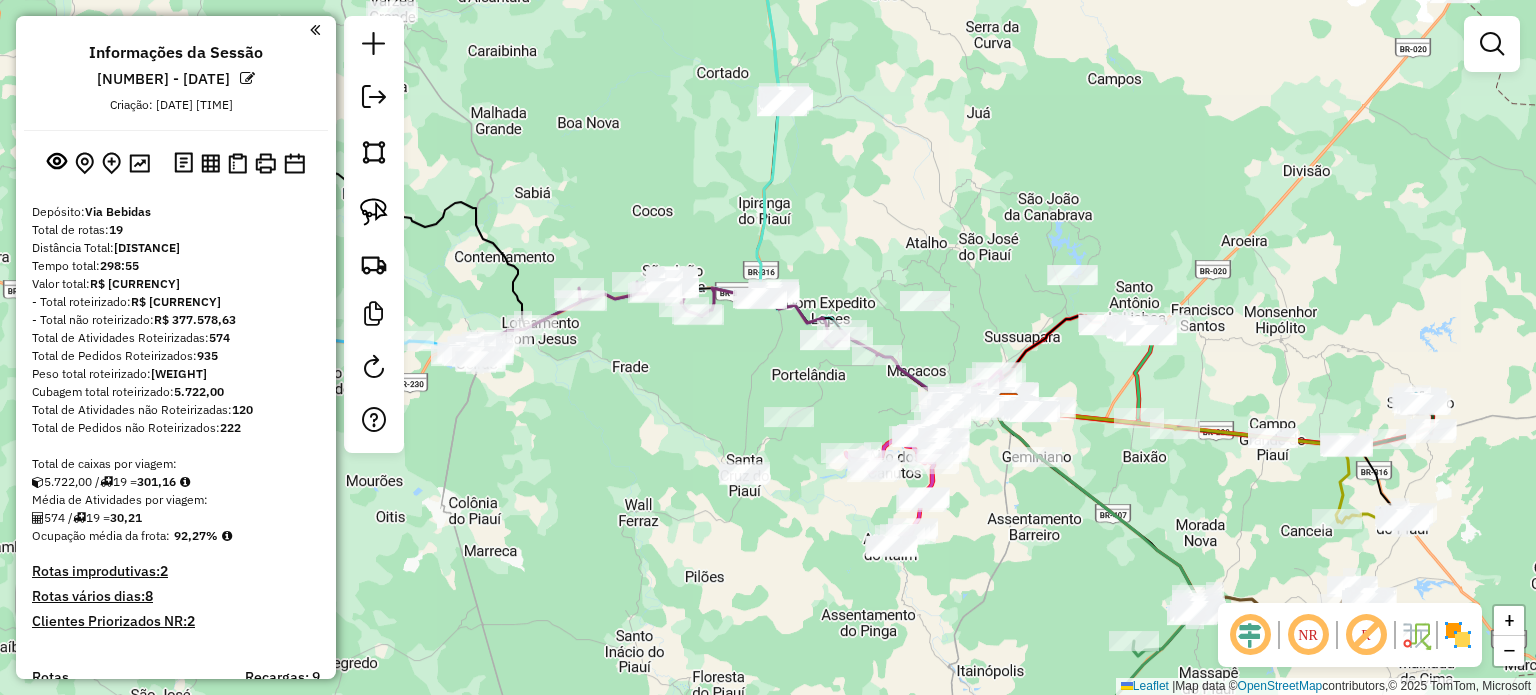 scroll, scrollTop: 200, scrollLeft: 0, axis: vertical 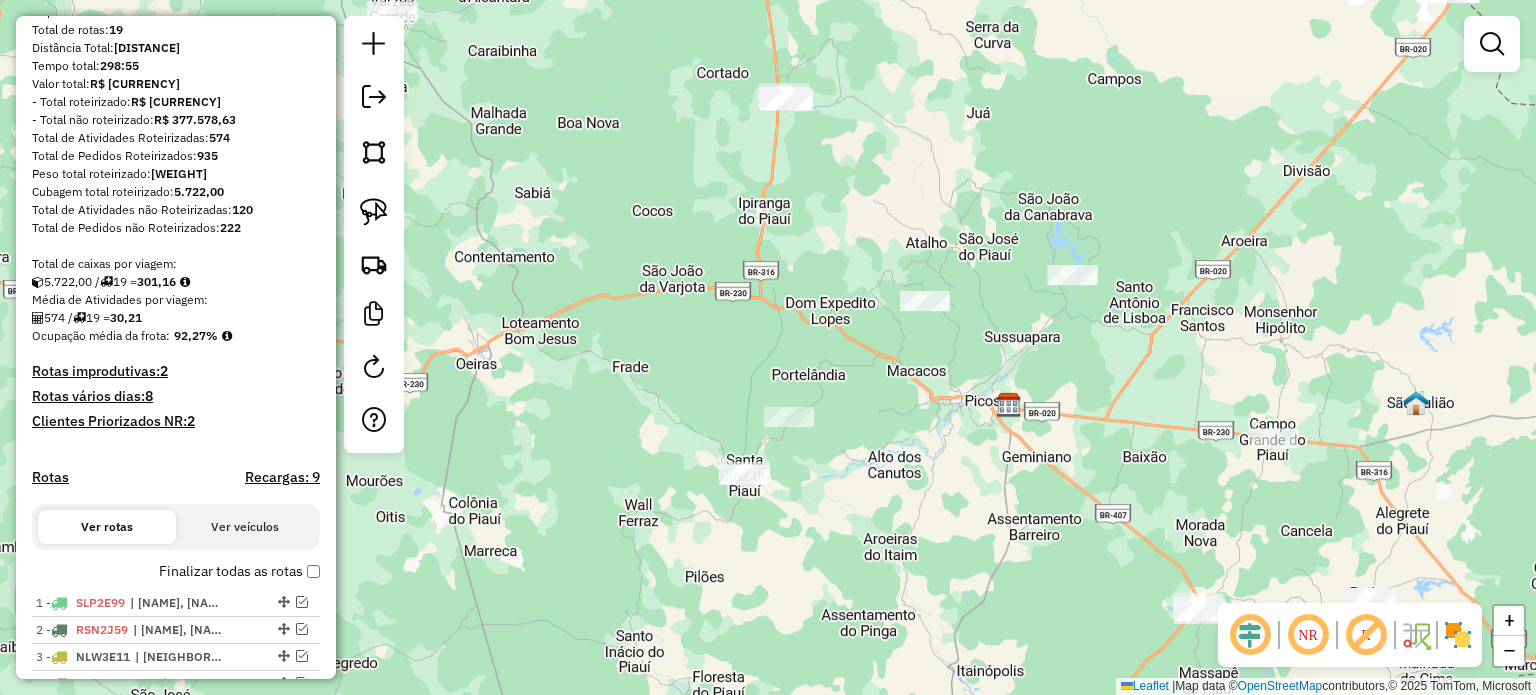 drag, startPoint x: 838, startPoint y: 519, endPoint x: 823, endPoint y: 509, distance: 18.027756 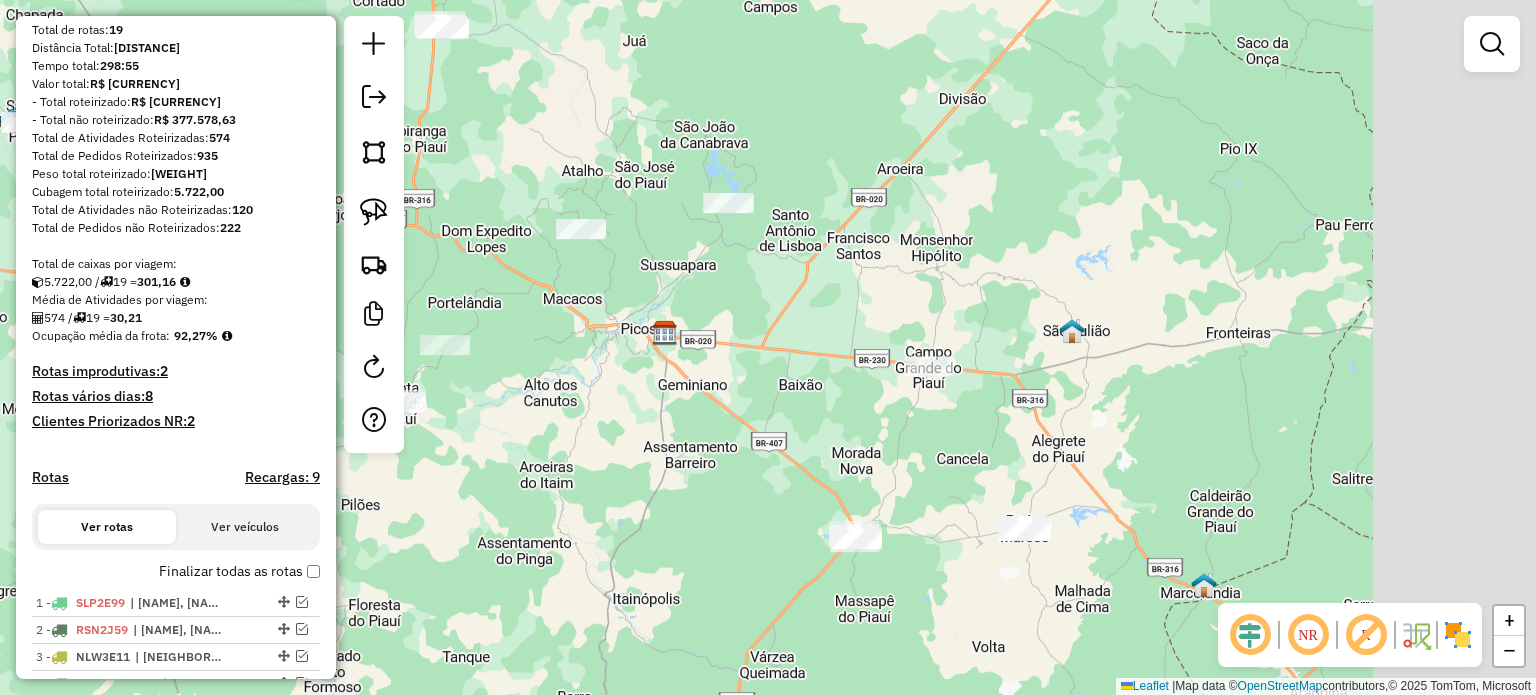 drag, startPoint x: 722, startPoint y: 474, endPoint x: 482, endPoint y: 413, distance: 247.63077 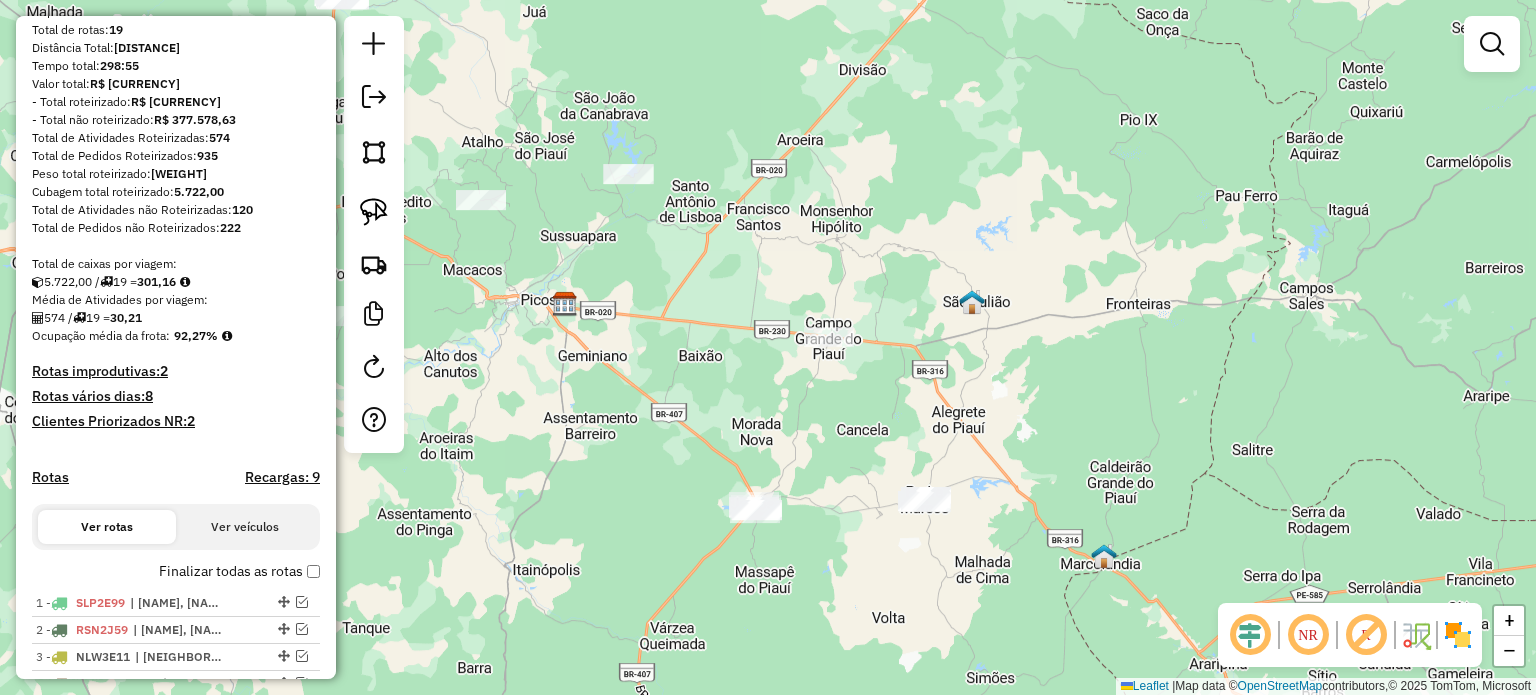 drag, startPoint x: 786, startPoint y: 466, endPoint x: 705, endPoint y: 407, distance: 100.20978 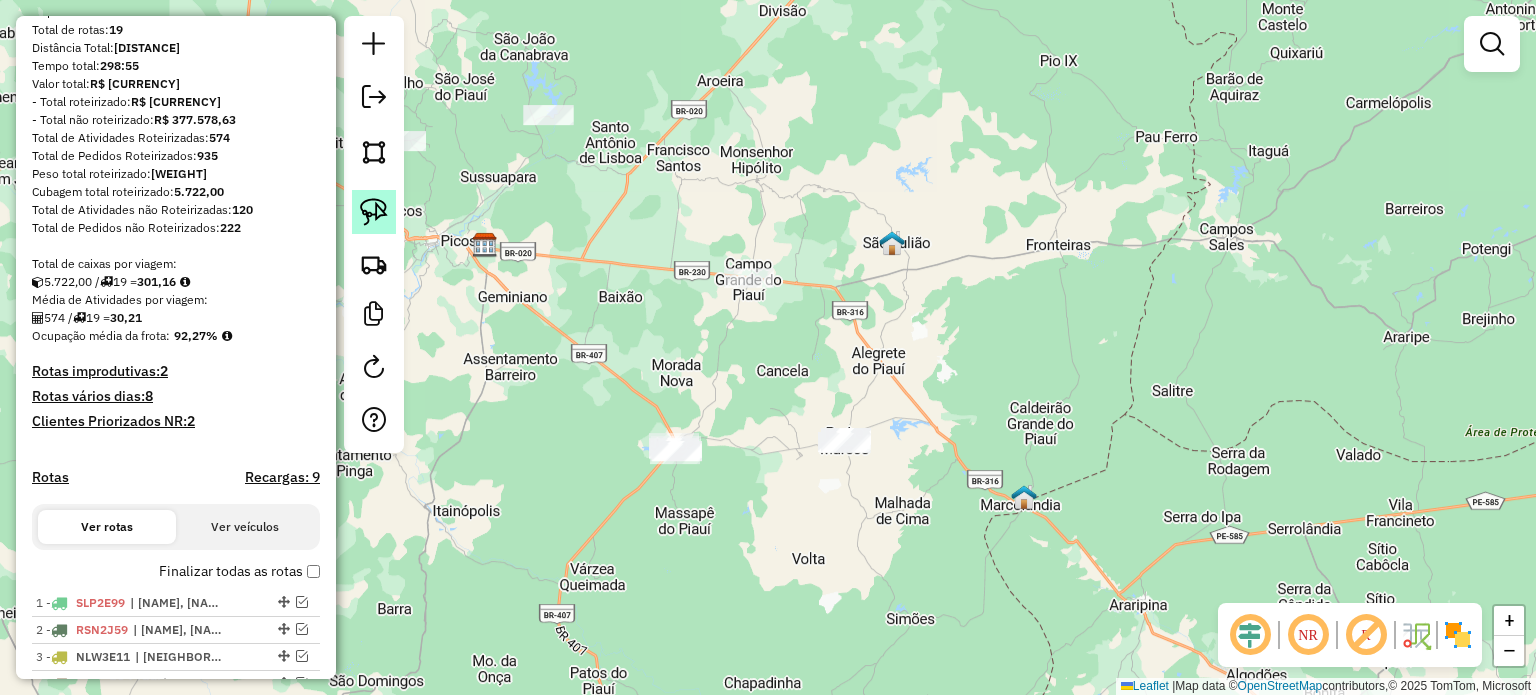 click 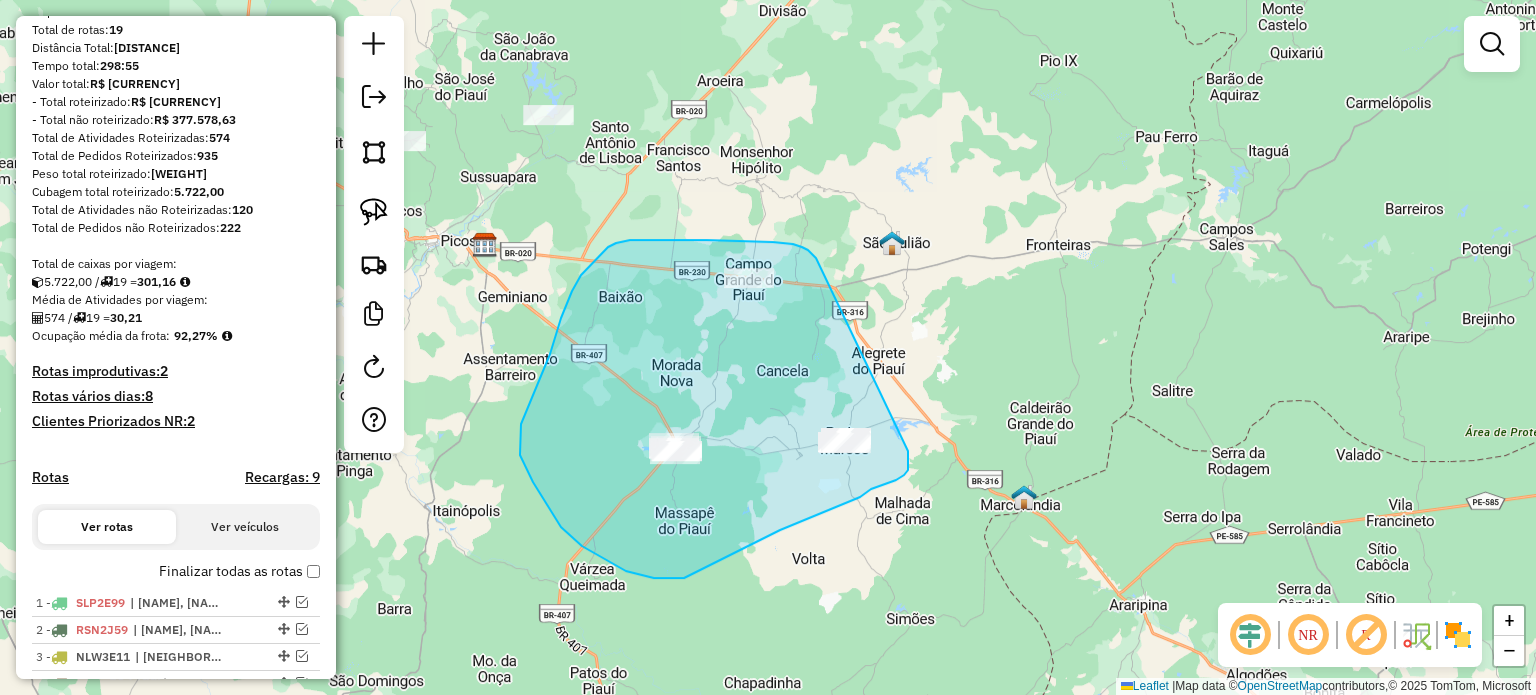drag, startPoint x: 816, startPoint y: 258, endPoint x: 898, endPoint y: 424, distance: 185.14859 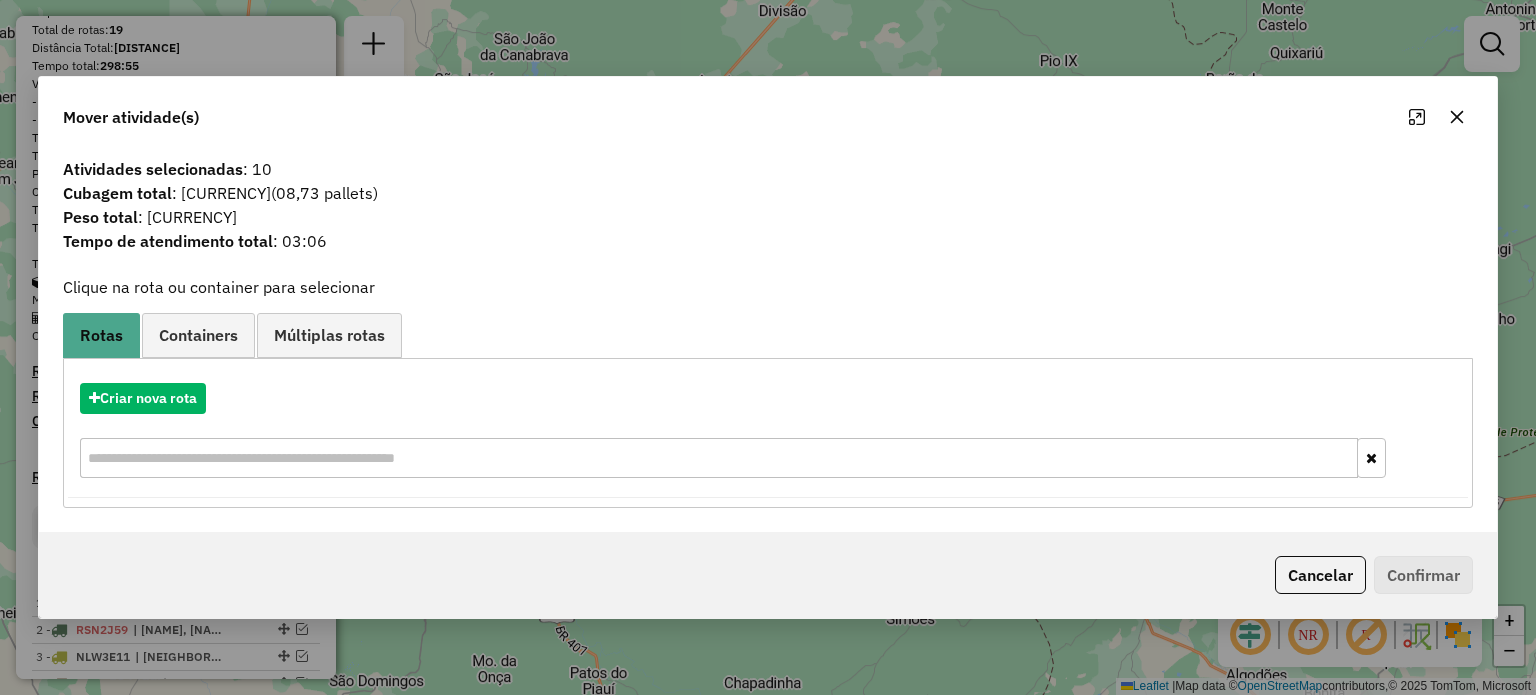 click 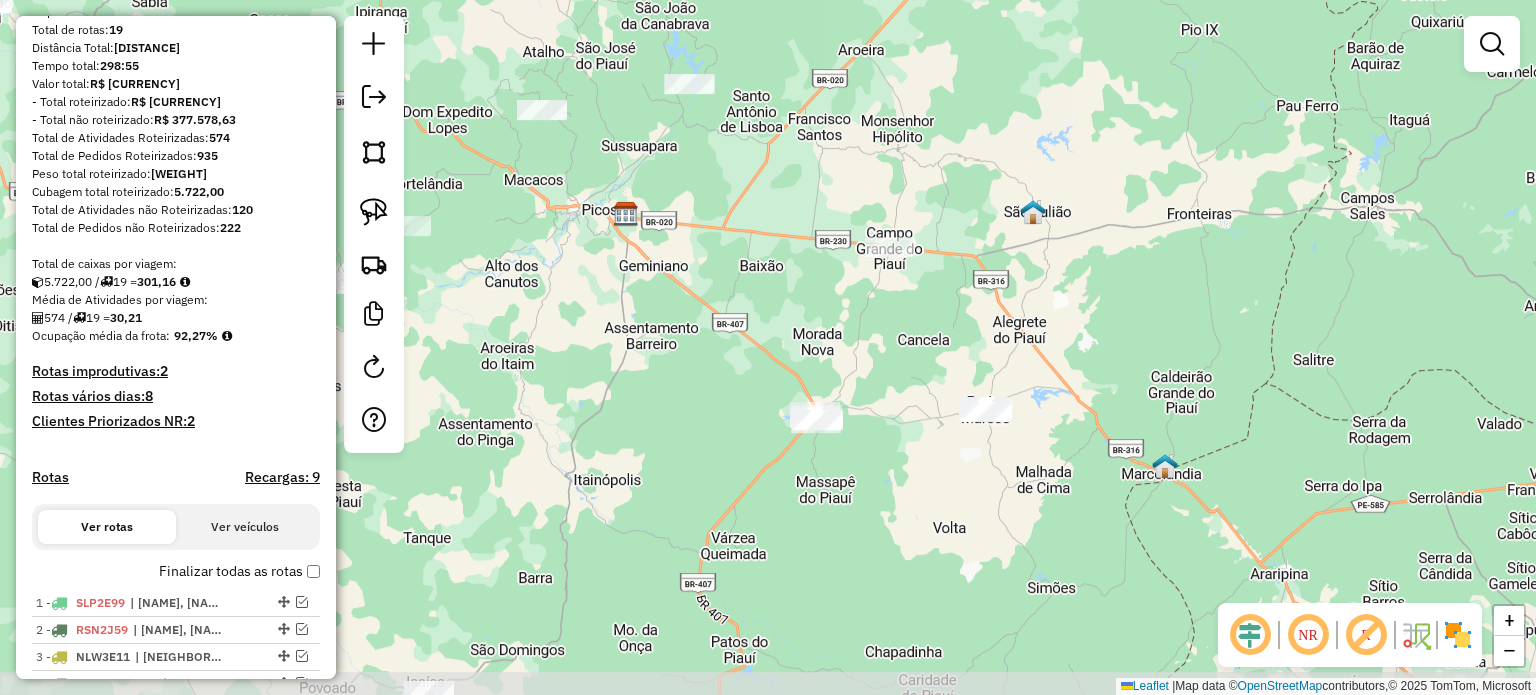 drag, startPoint x: 895, startPoint y: 347, endPoint x: 969, endPoint y: 299, distance: 88.20431 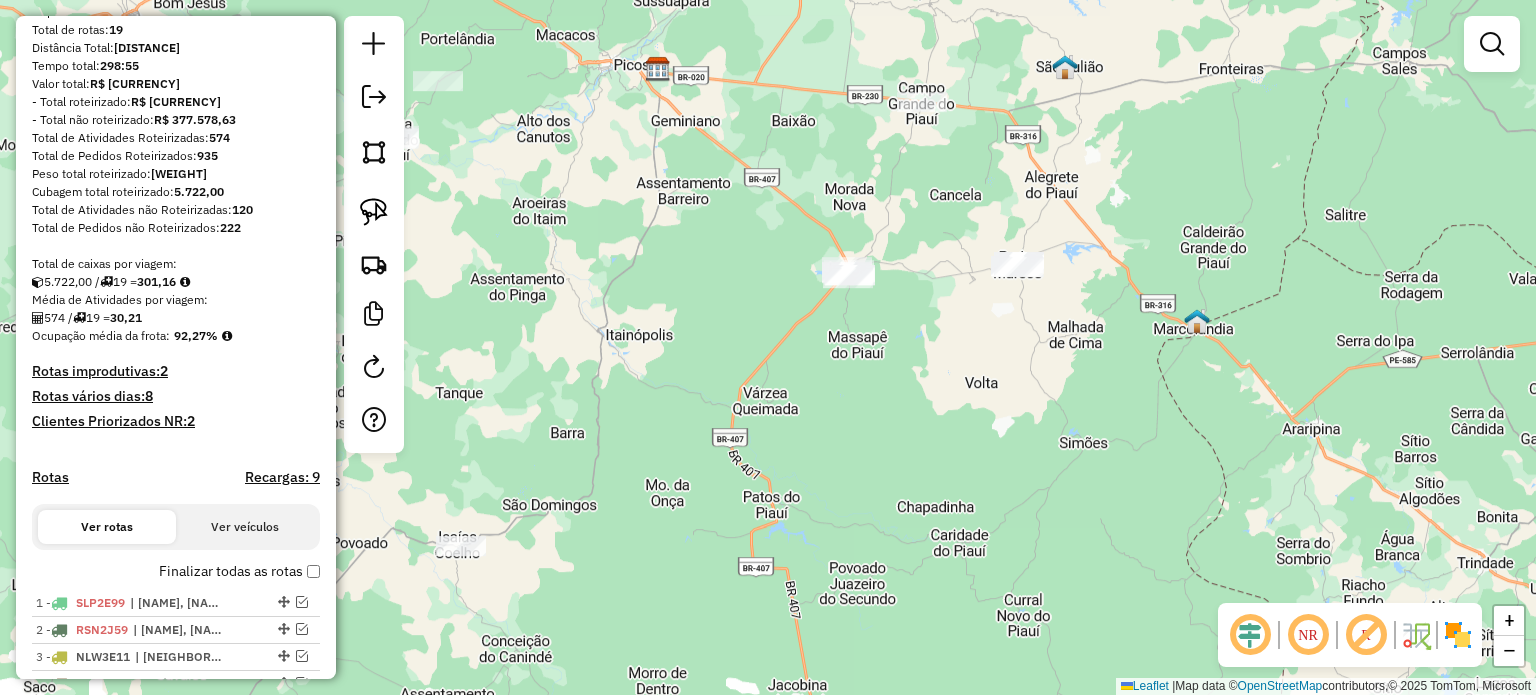 drag, startPoint x: 800, startPoint y: 542, endPoint x: 885, endPoint y: 215, distance: 337.86685 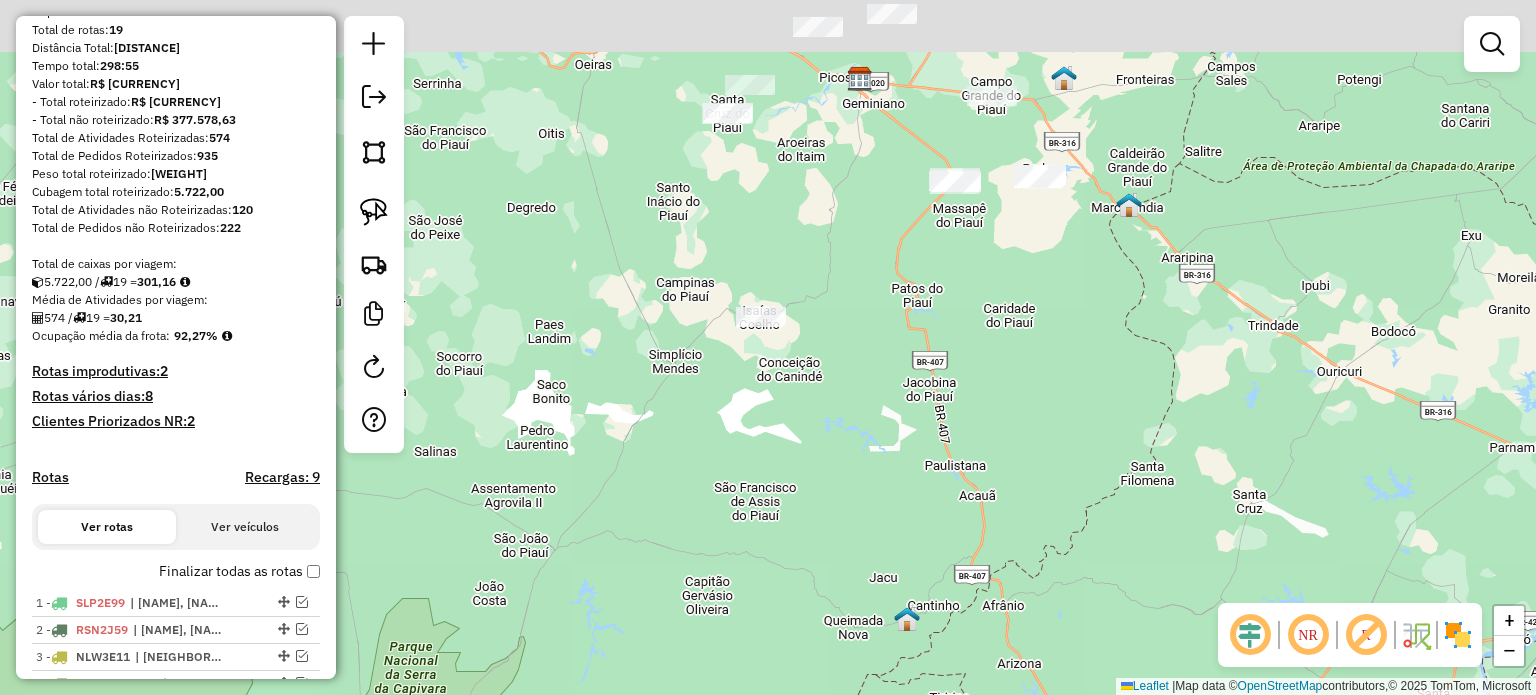 drag, startPoint x: 907, startPoint y: 413, endPoint x: 943, endPoint y: 670, distance: 259.50916 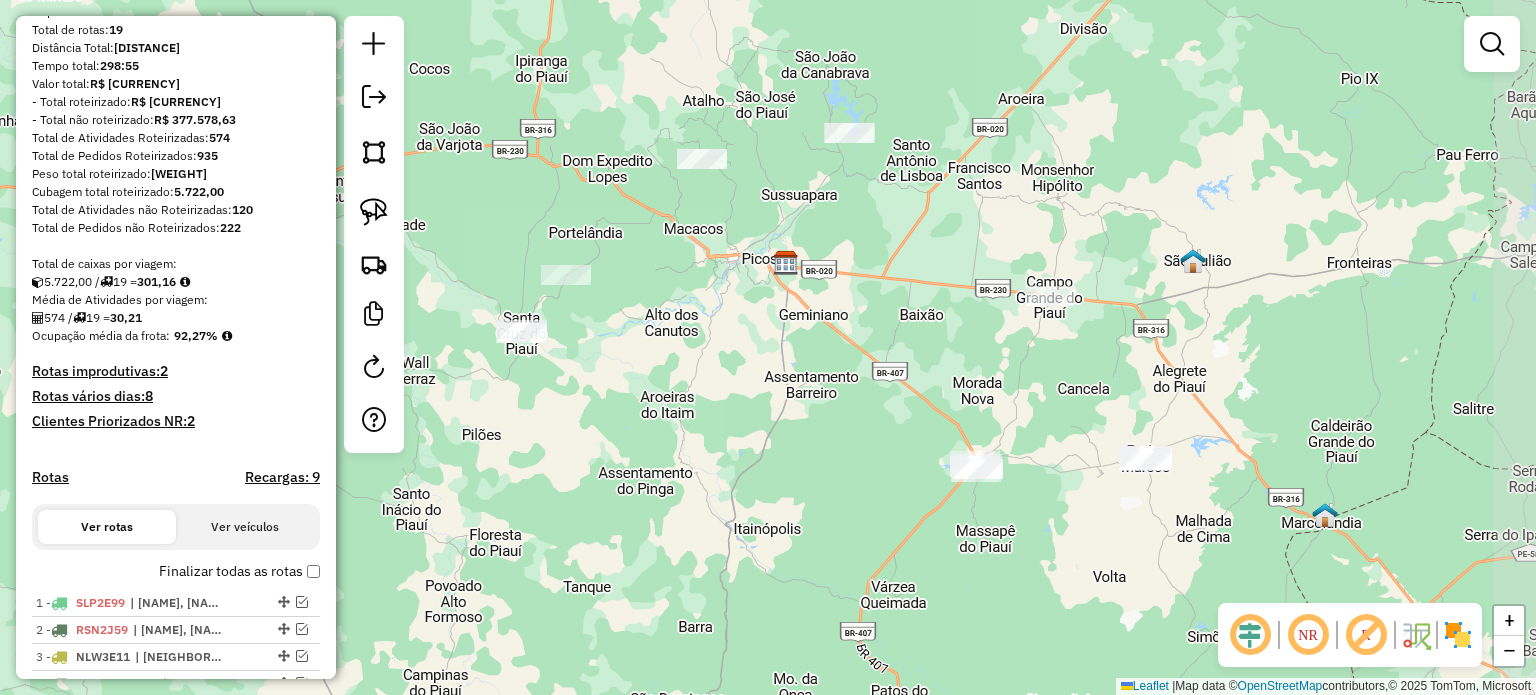 drag, startPoint x: 917, startPoint y: 408, endPoint x: 797, endPoint y: 533, distance: 173.27724 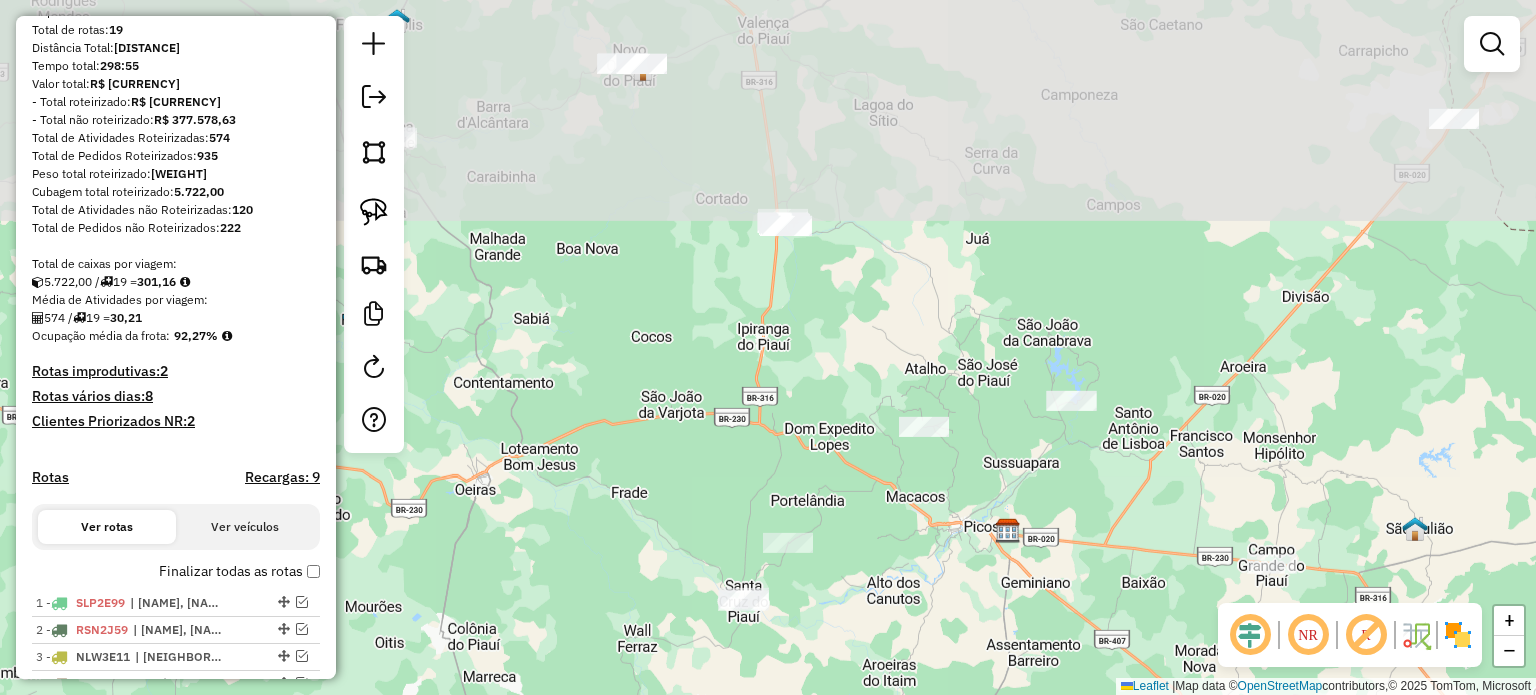 drag, startPoint x: 870, startPoint y: 374, endPoint x: 1079, endPoint y: 619, distance: 322.03415 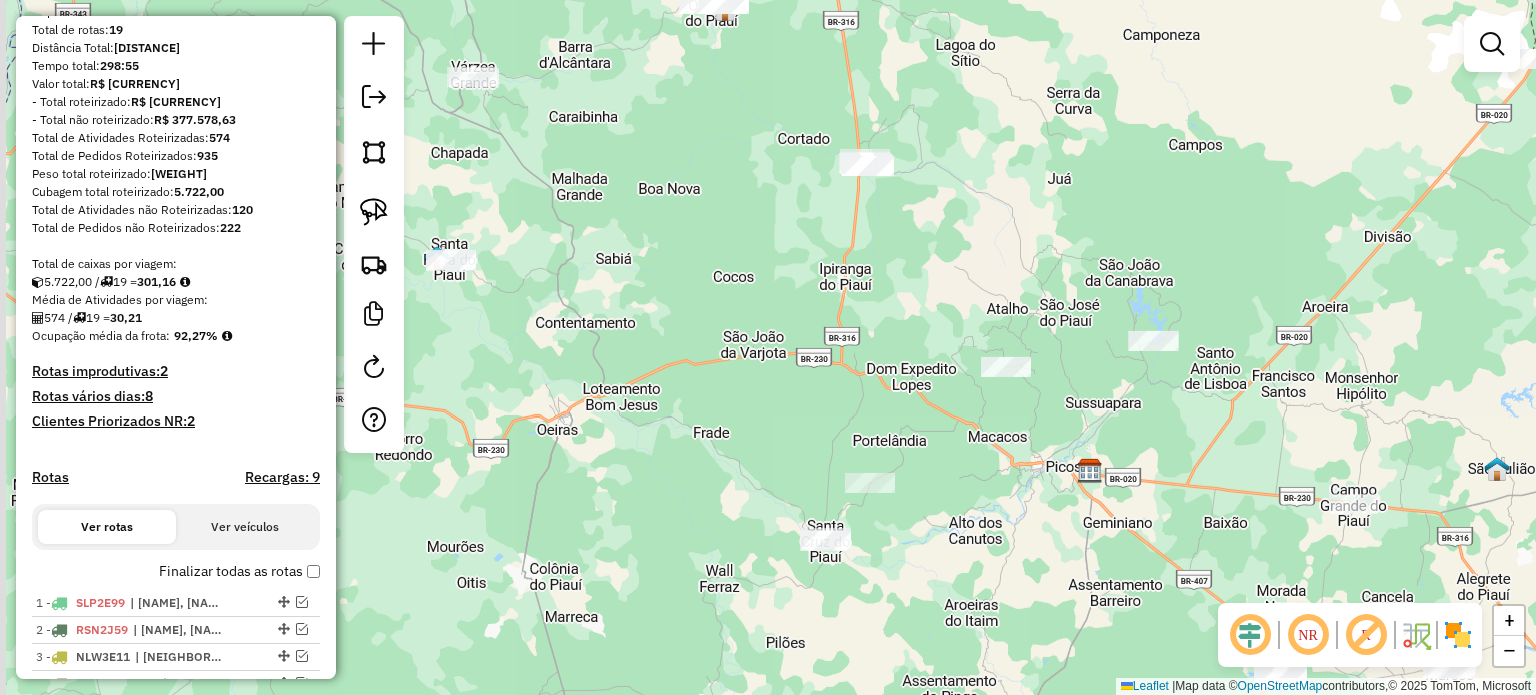 drag, startPoint x: 878, startPoint y: 566, endPoint x: 960, endPoint y: 506, distance: 101.607086 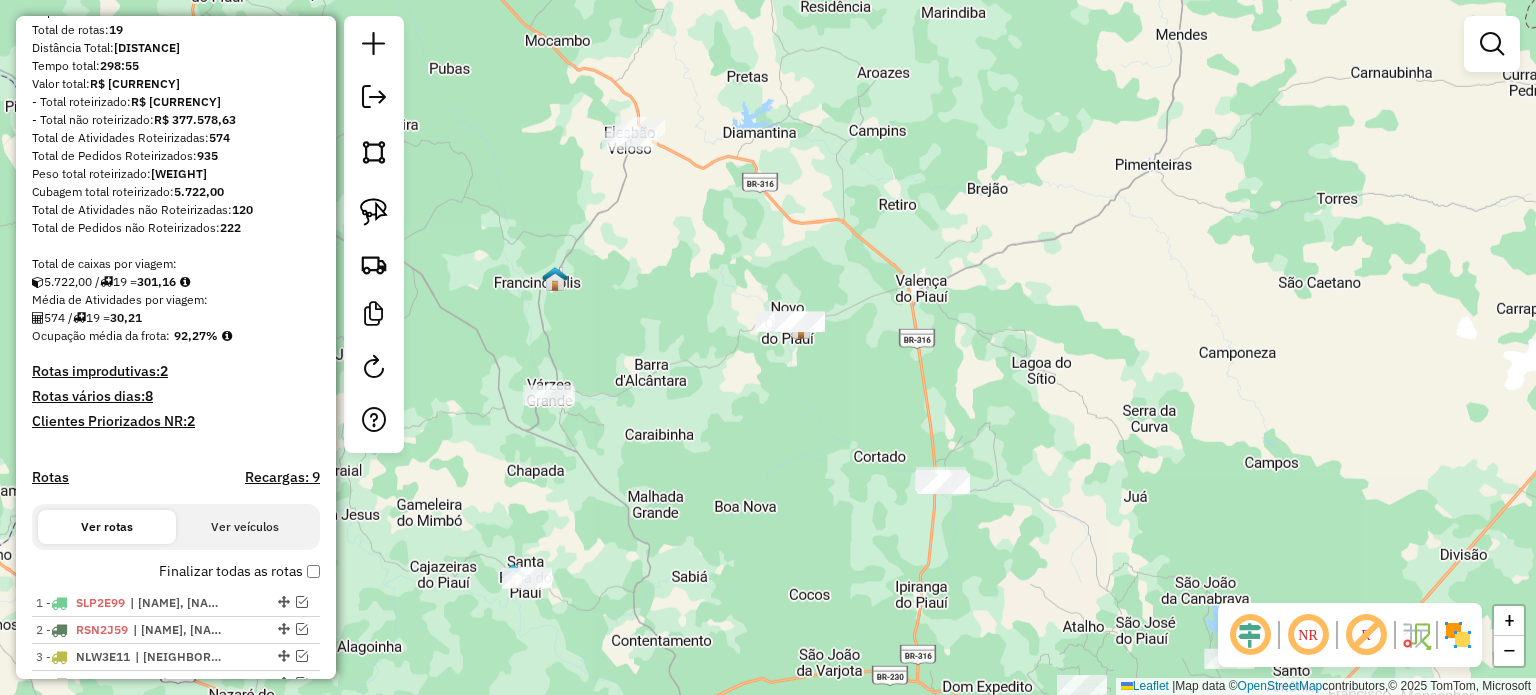 drag, startPoint x: 864, startPoint y: 383, endPoint x: 947, endPoint y: 573, distance: 207.33789 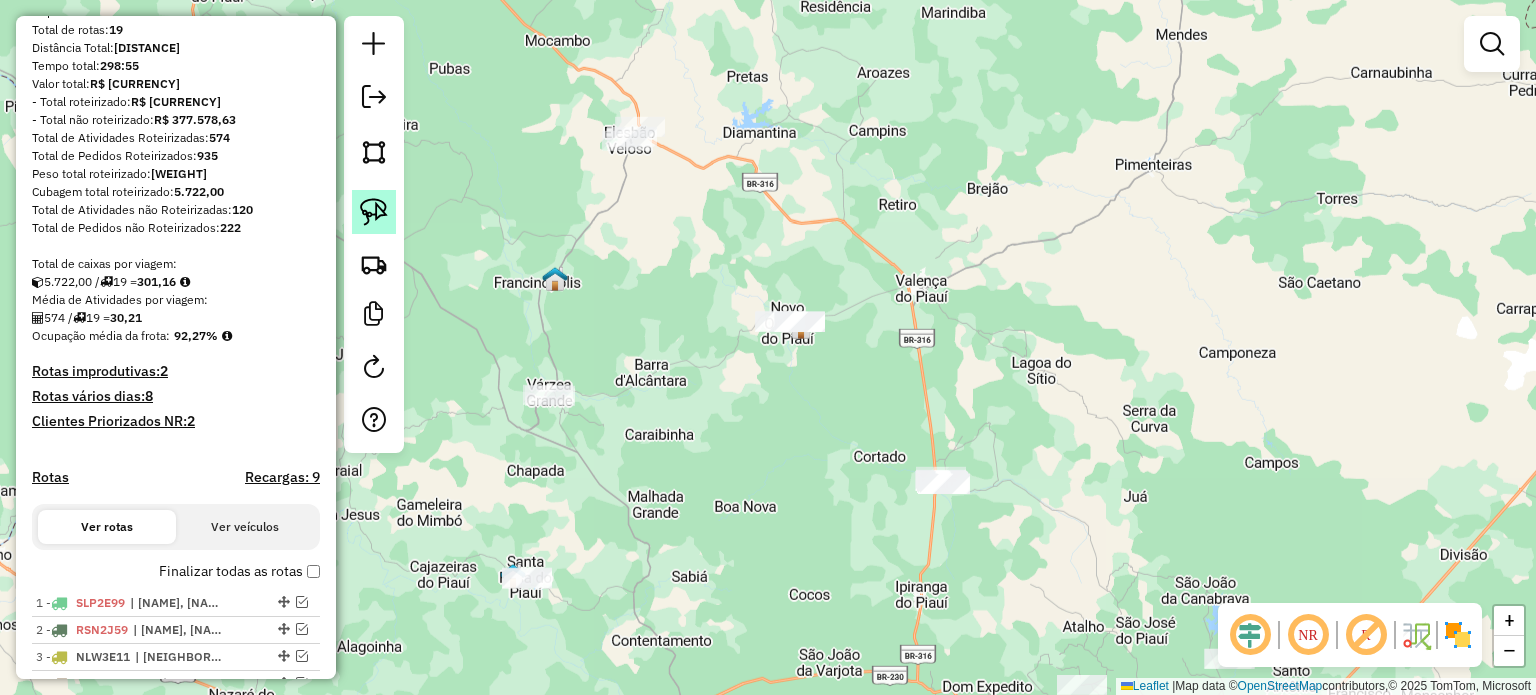 click 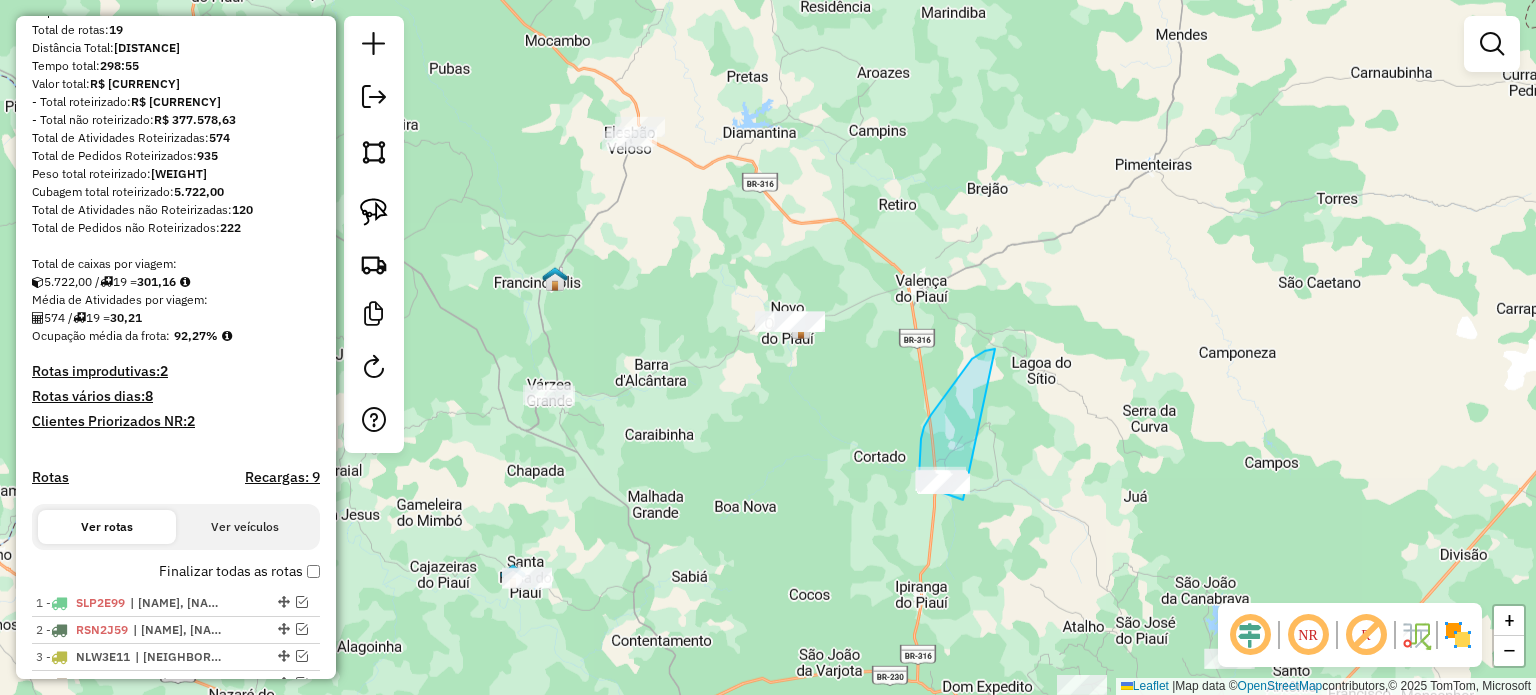 drag, startPoint x: 972, startPoint y: 359, endPoint x: 984, endPoint y: 490, distance: 131.54848 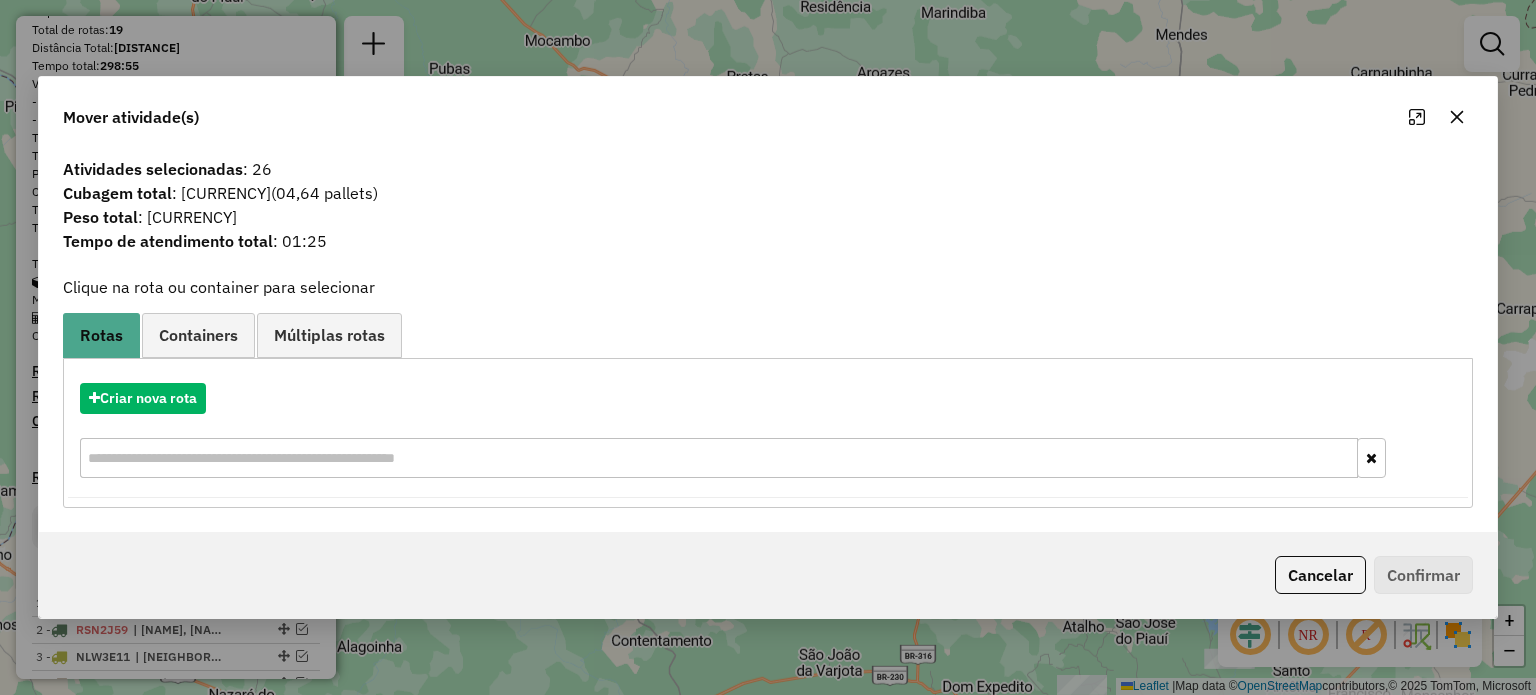 click 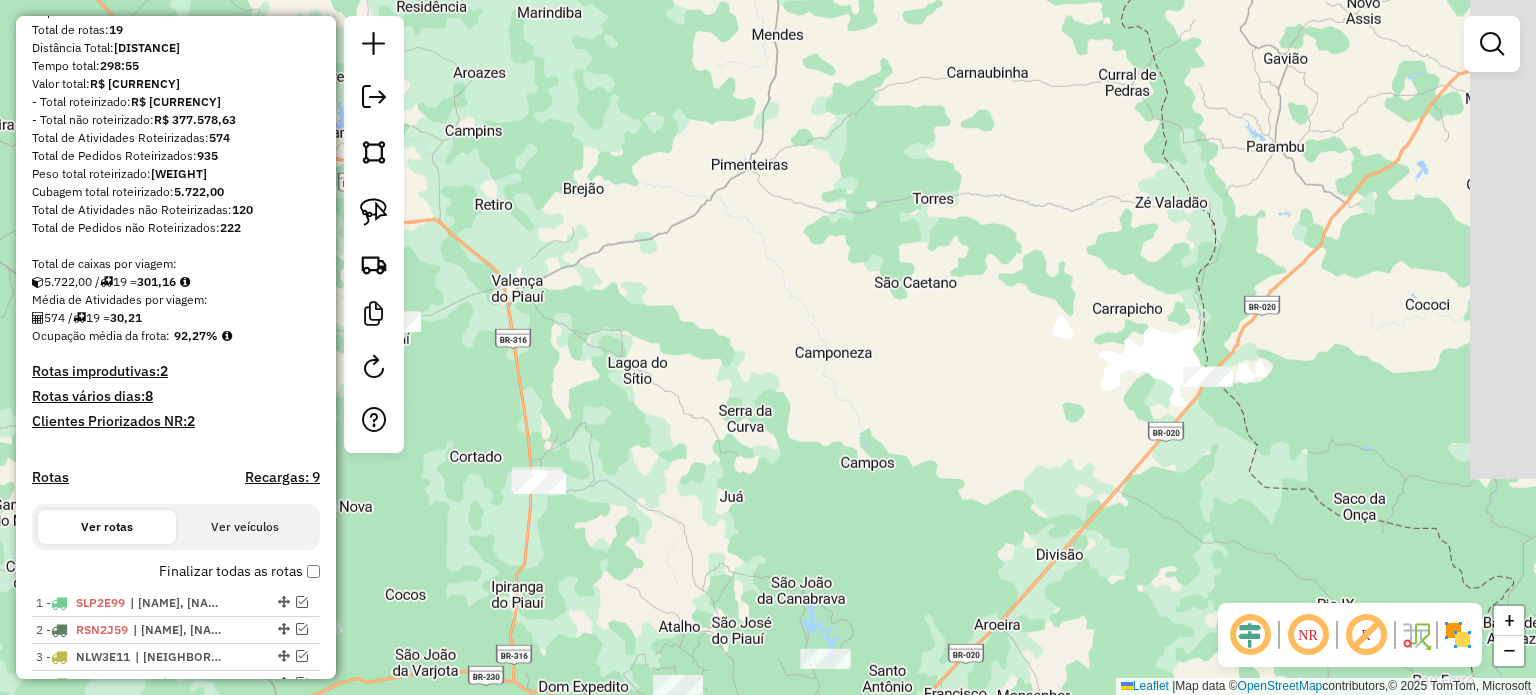 drag, startPoint x: 1460, startPoint y: 239, endPoint x: 883, endPoint y: 261, distance: 577.41925 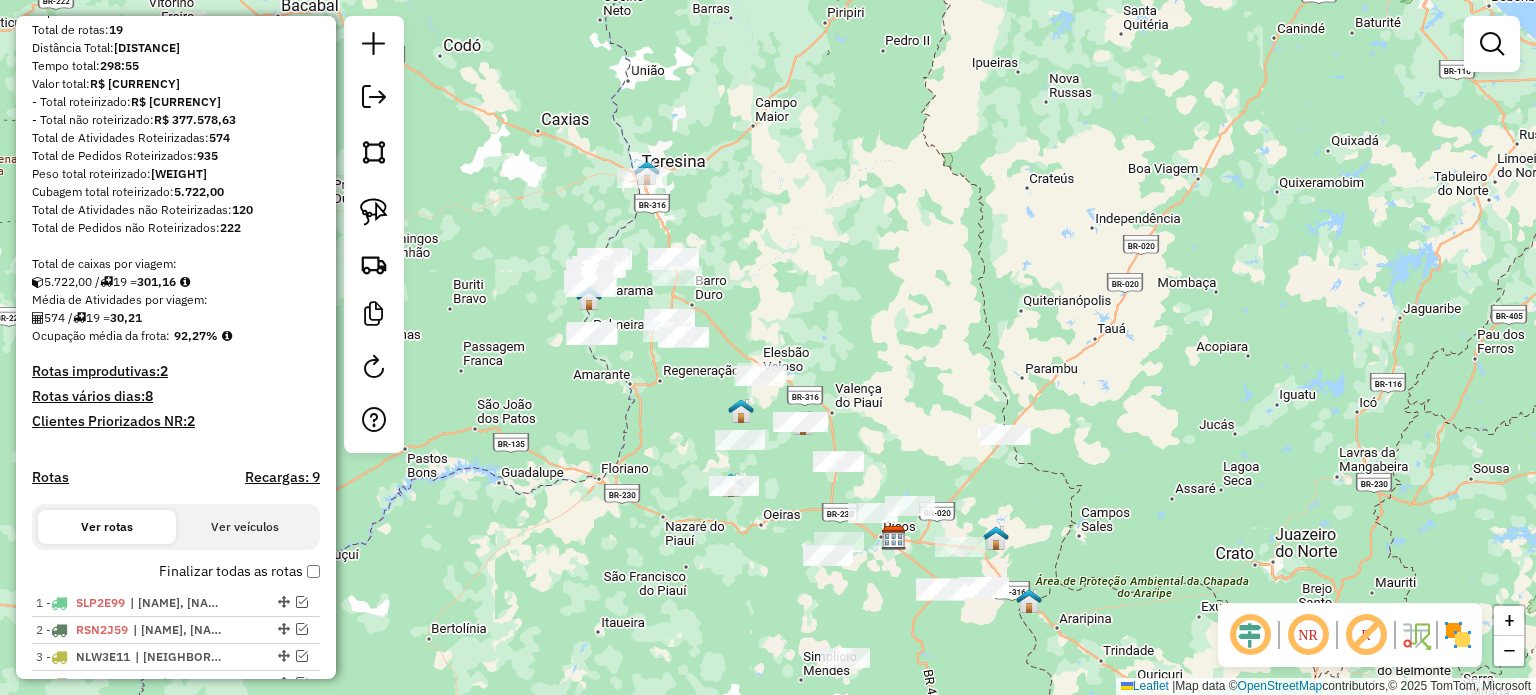 drag, startPoint x: 948, startPoint y: 300, endPoint x: 1076, endPoint y: 470, distance: 212.80037 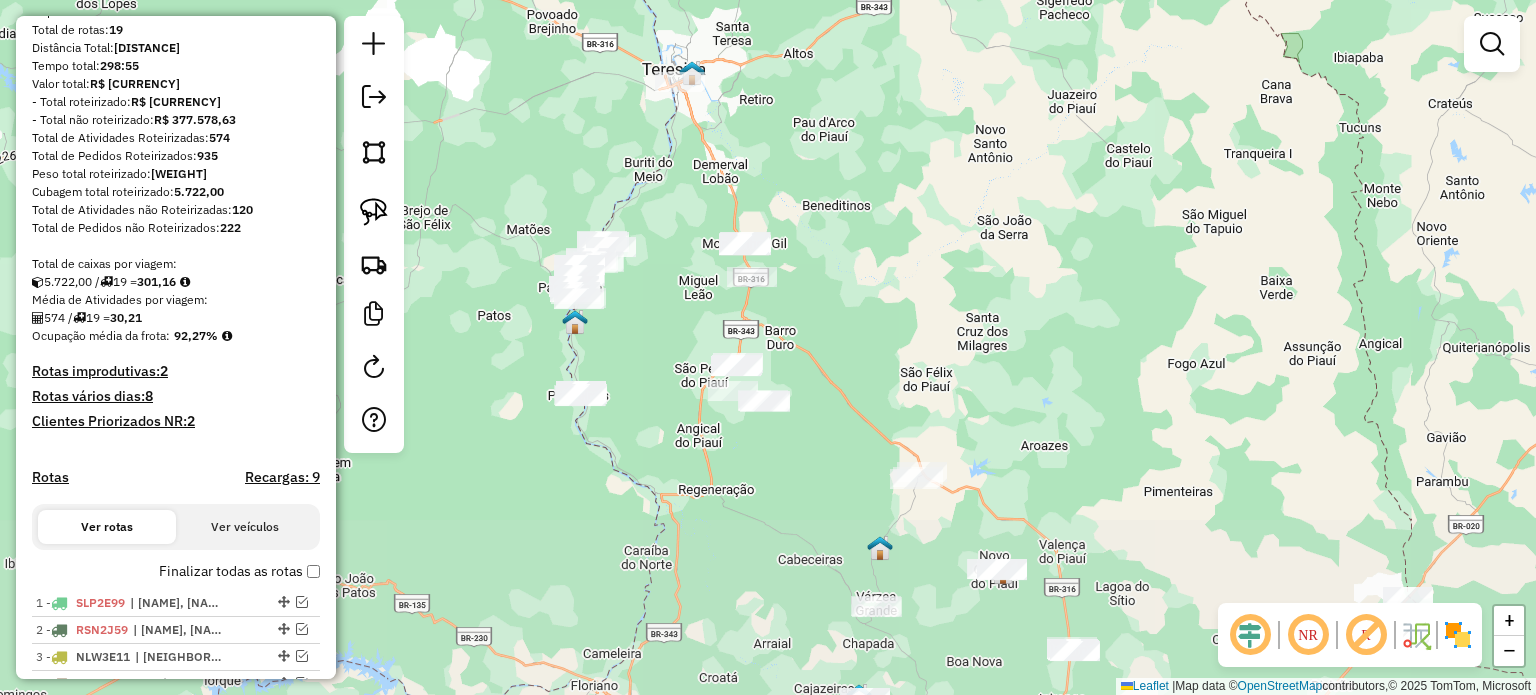 drag, startPoint x: 862, startPoint y: 493, endPoint x: 902, endPoint y: 299, distance: 198.0808 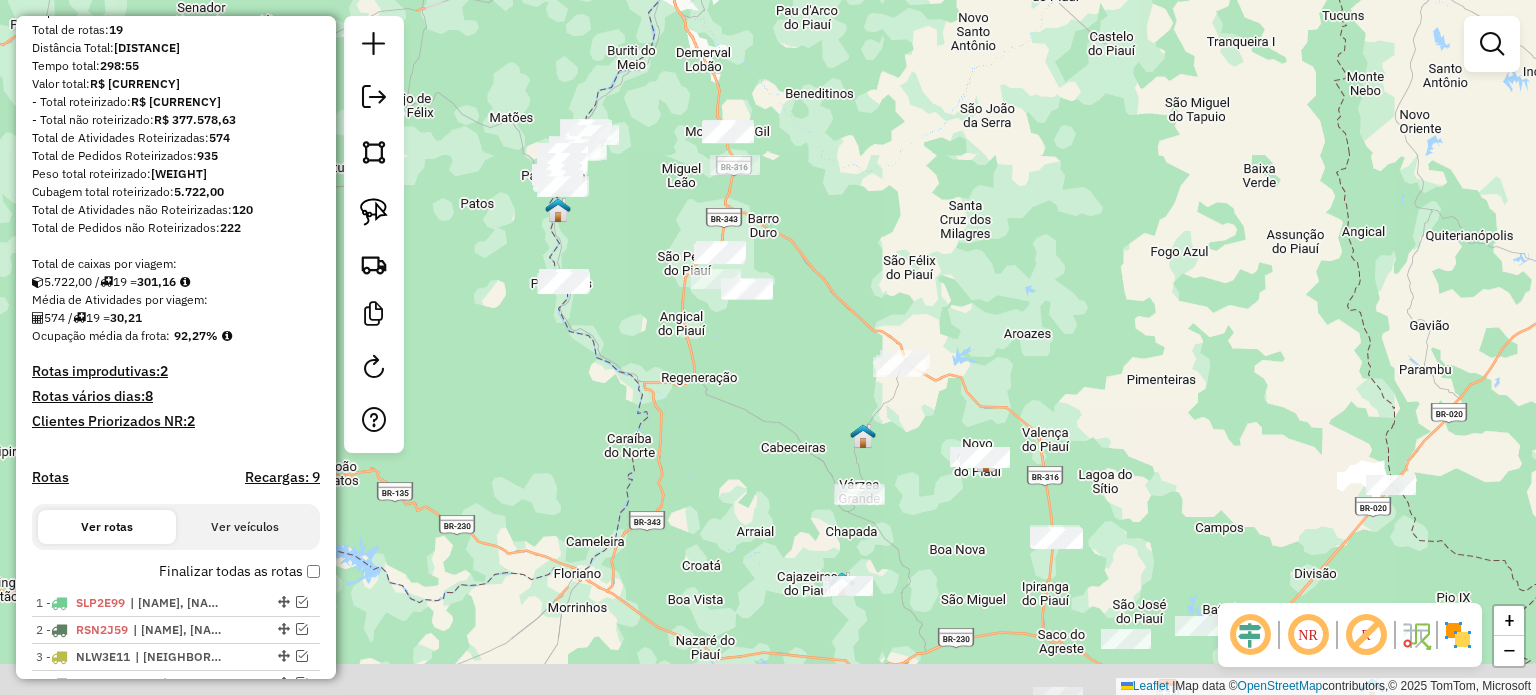 drag, startPoint x: 920, startPoint y: 475, endPoint x: 840, endPoint y: 305, distance: 187.88295 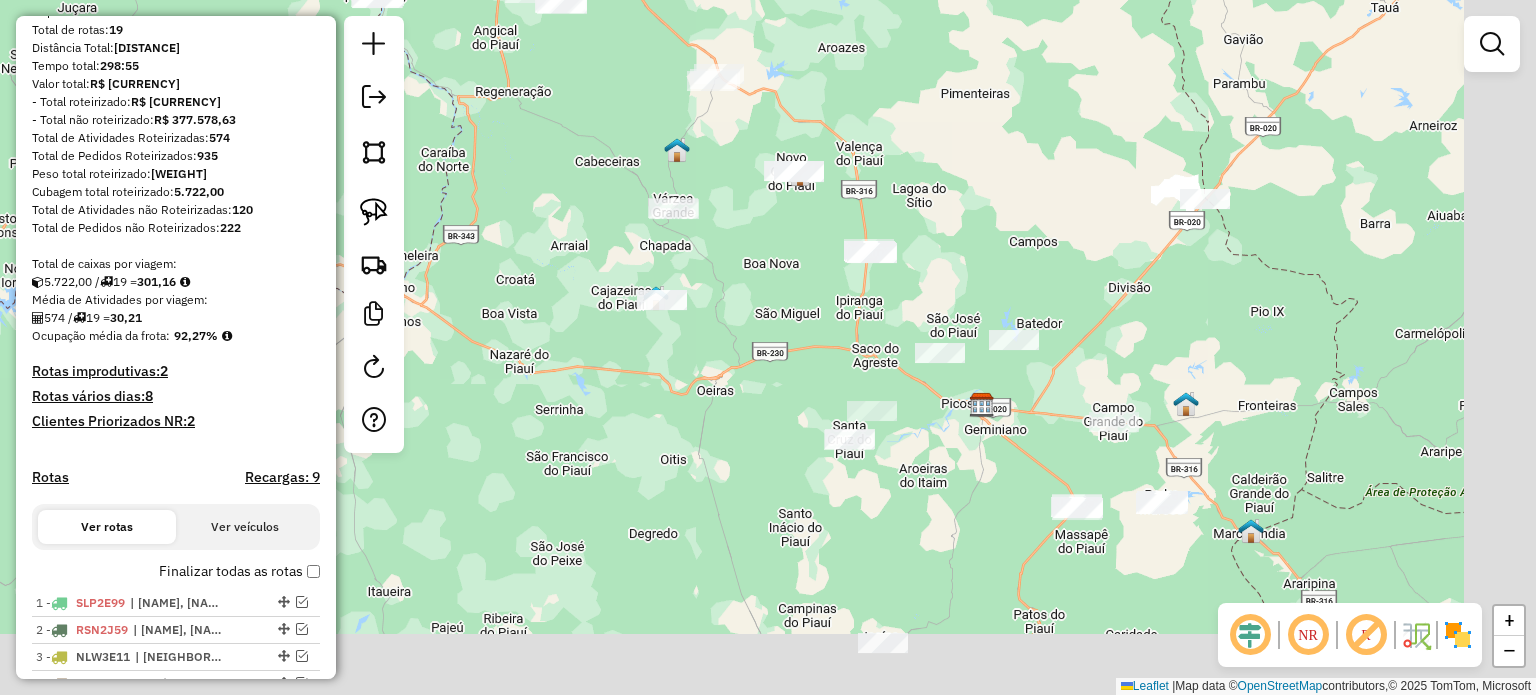 drag, startPoint x: 775, startPoint y: 395, endPoint x: 716, endPoint y: 338, distance: 82.036575 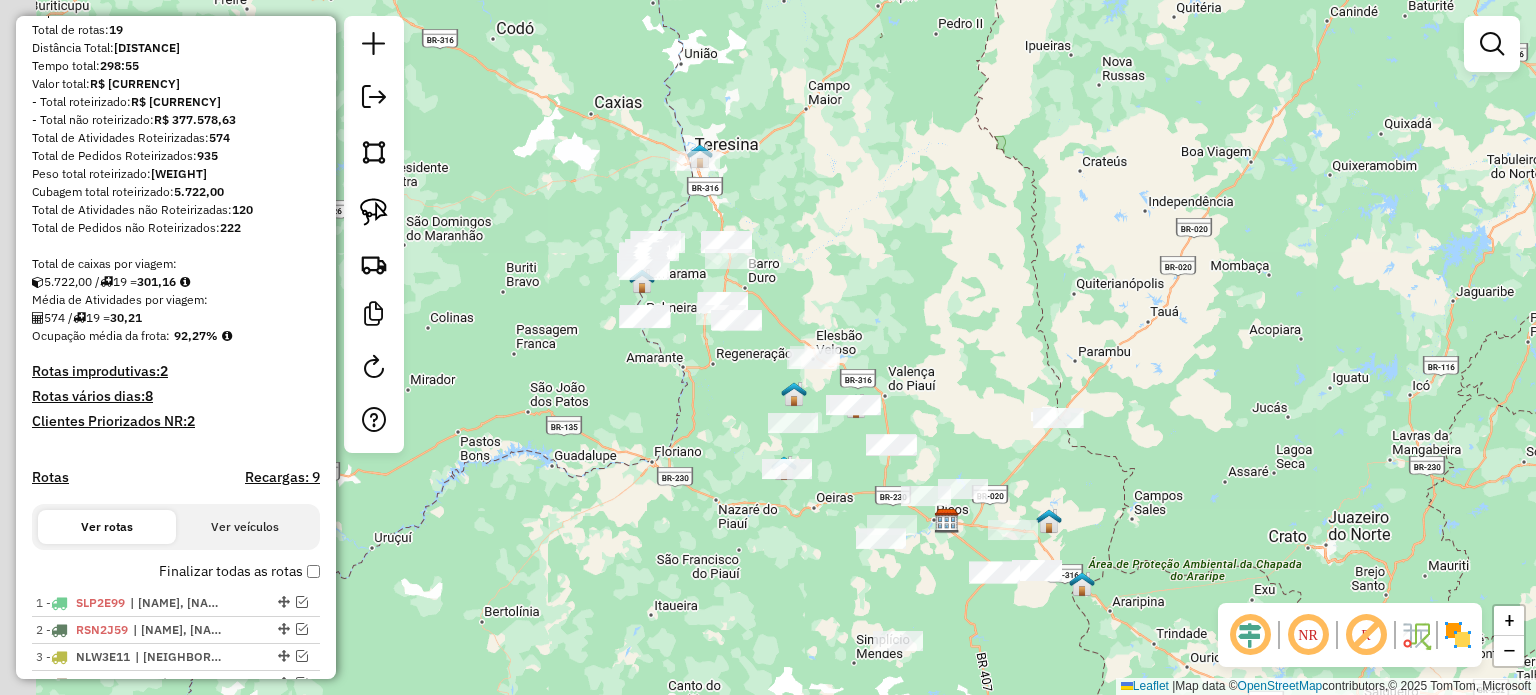 drag, startPoint x: 885, startPoint y: 105, endPoint x: 1012, endPoint y: 276, distance: 213.00235 